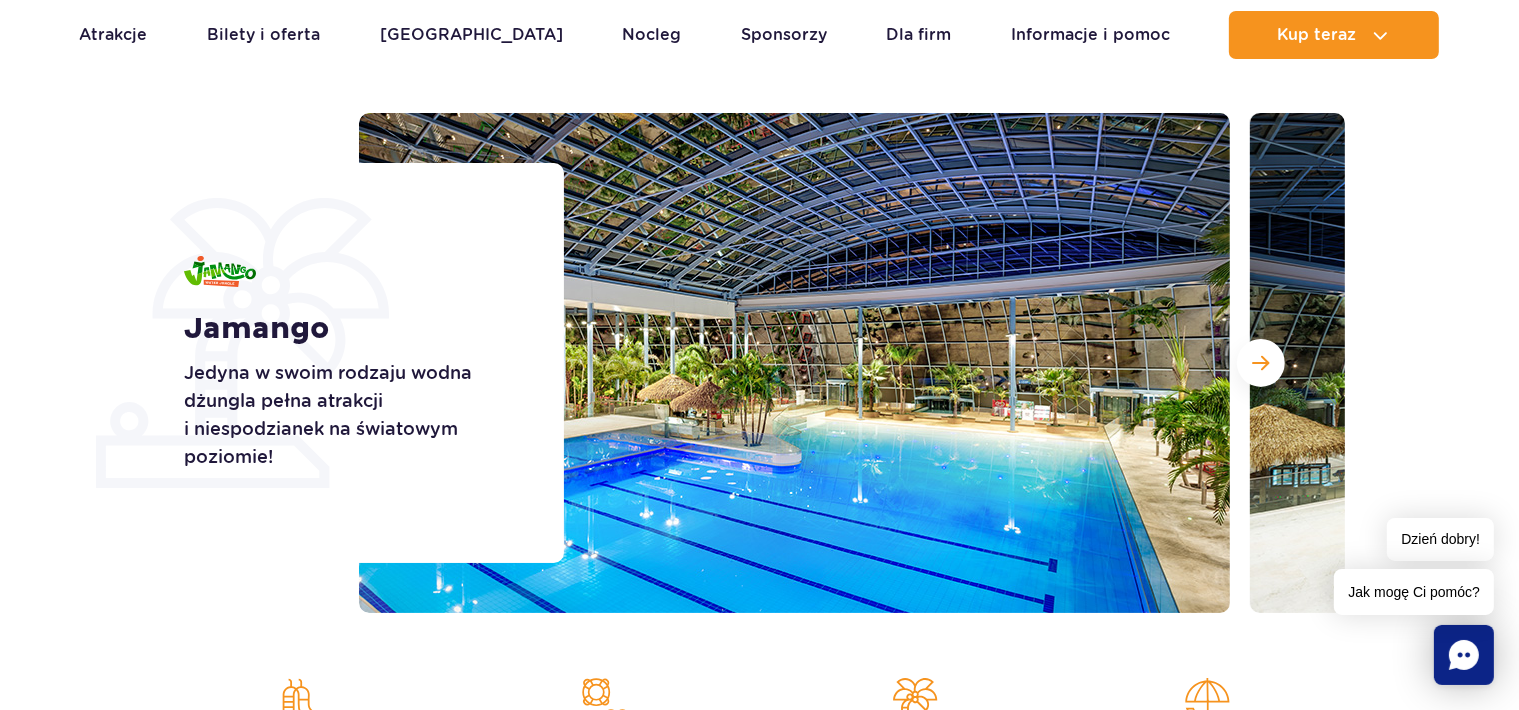 scroll, scrollTop: 316, scrollLeft: 0, axis: vertical 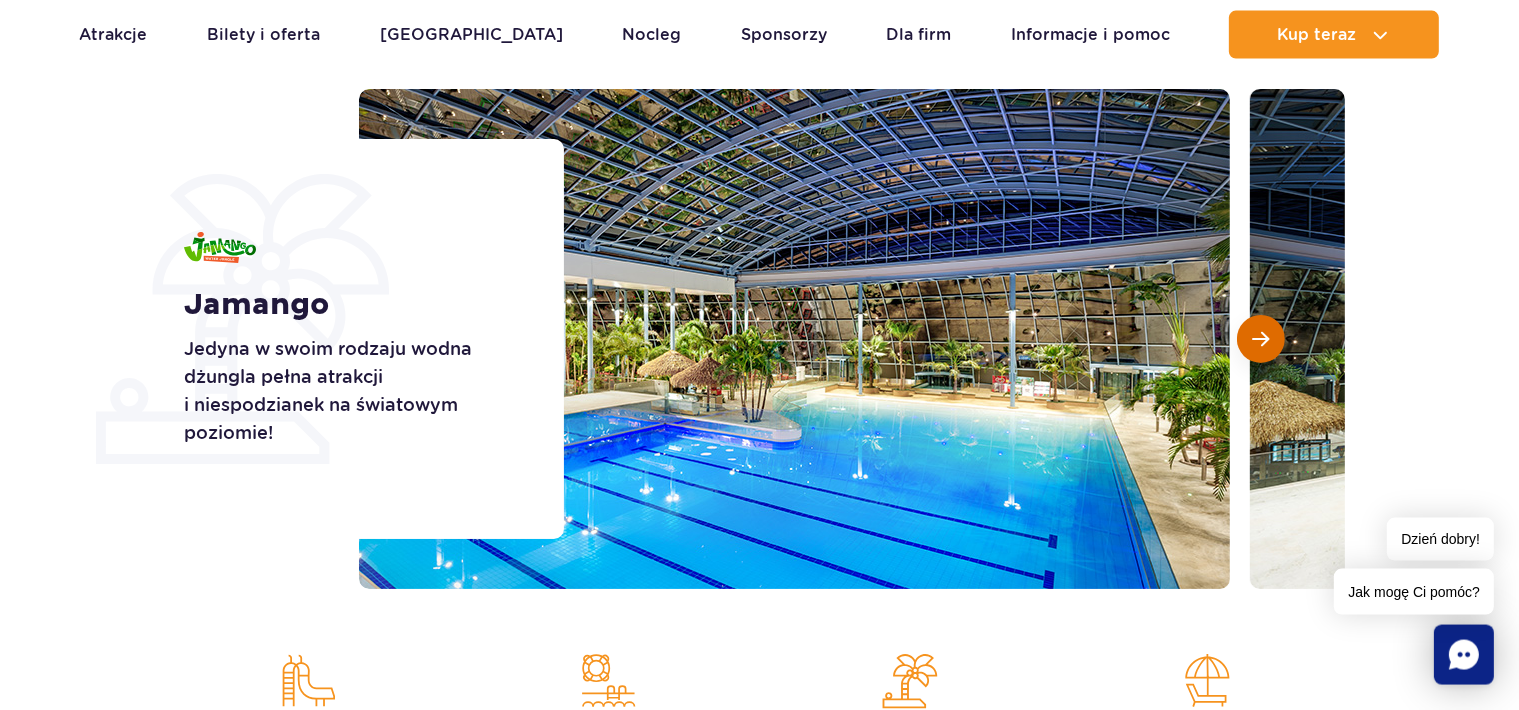 click at bounding box center [1261, 339] 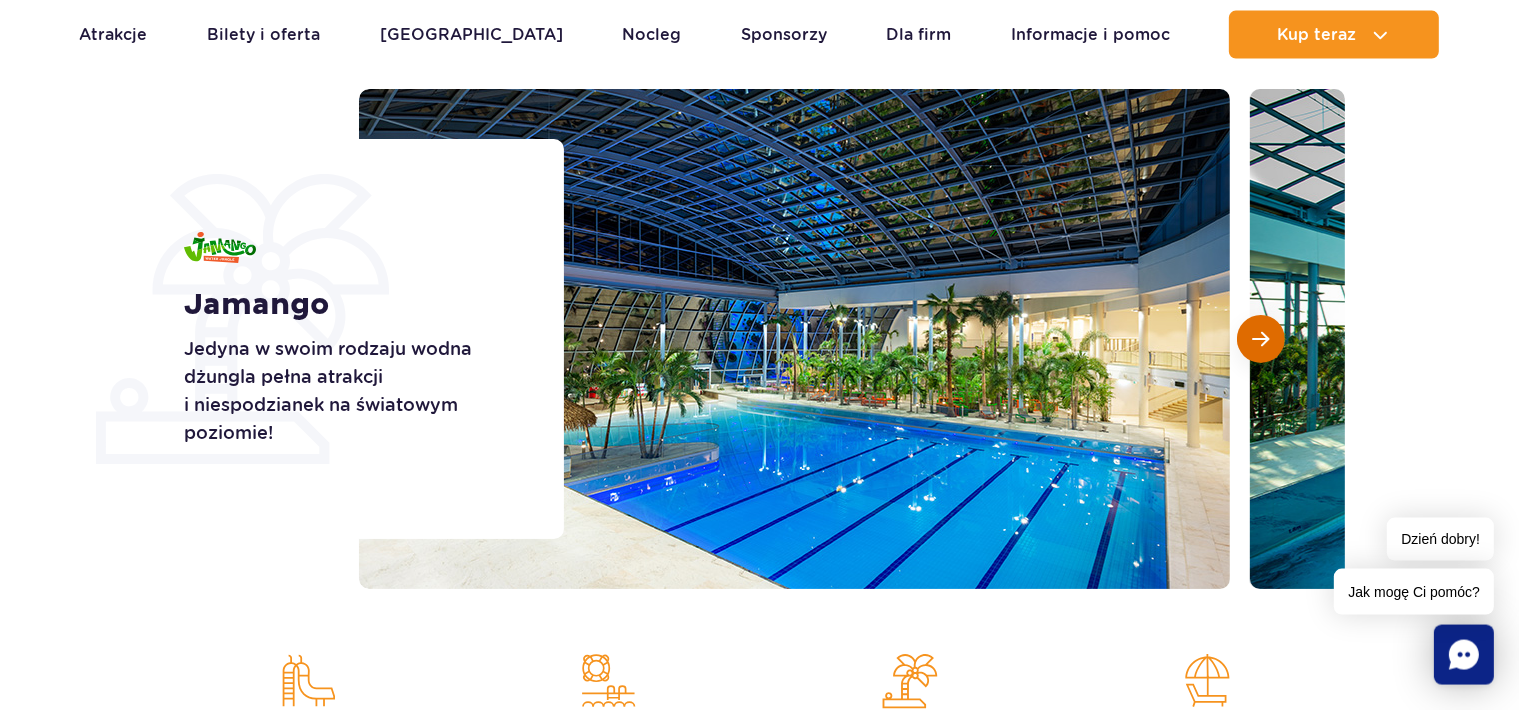 click at bounding box center [1261, 339] 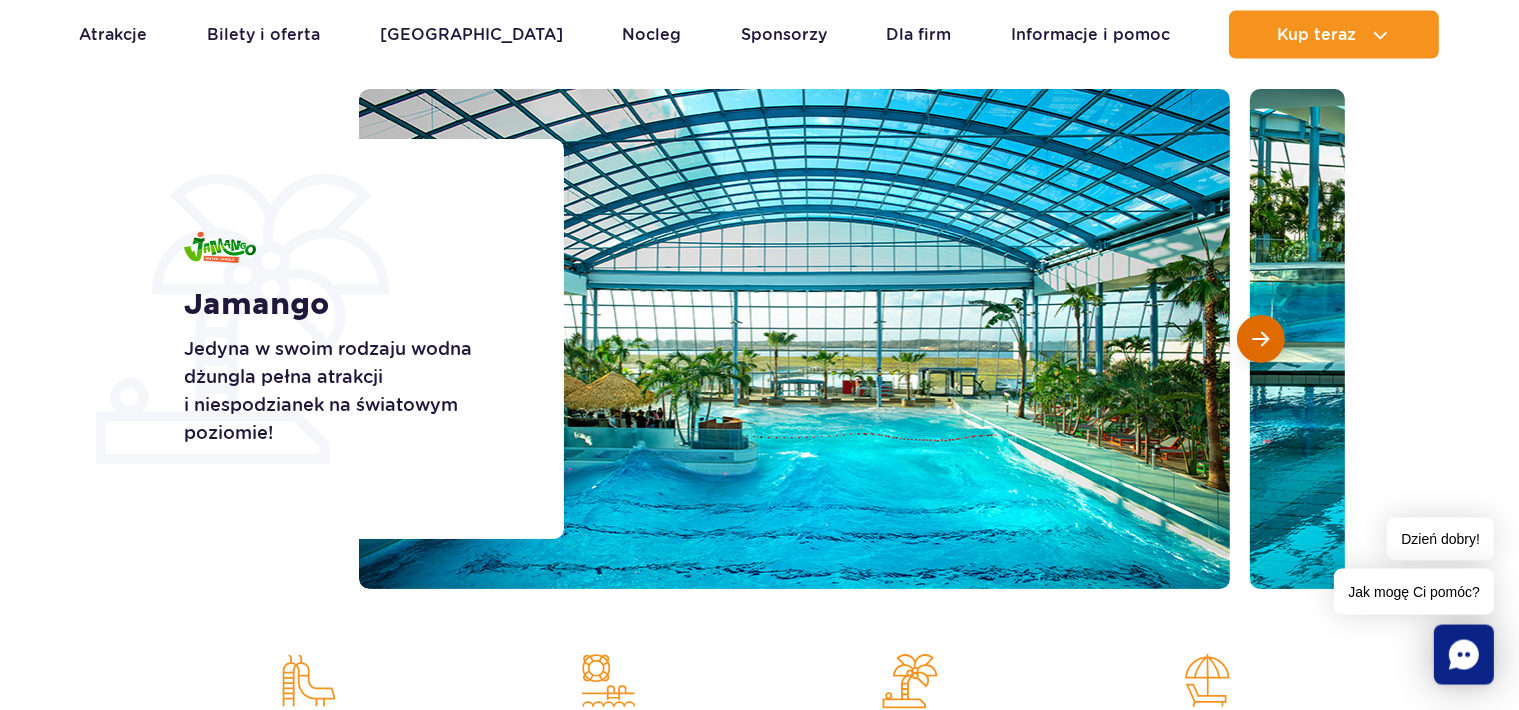 click at bounding box center [1261, 339] 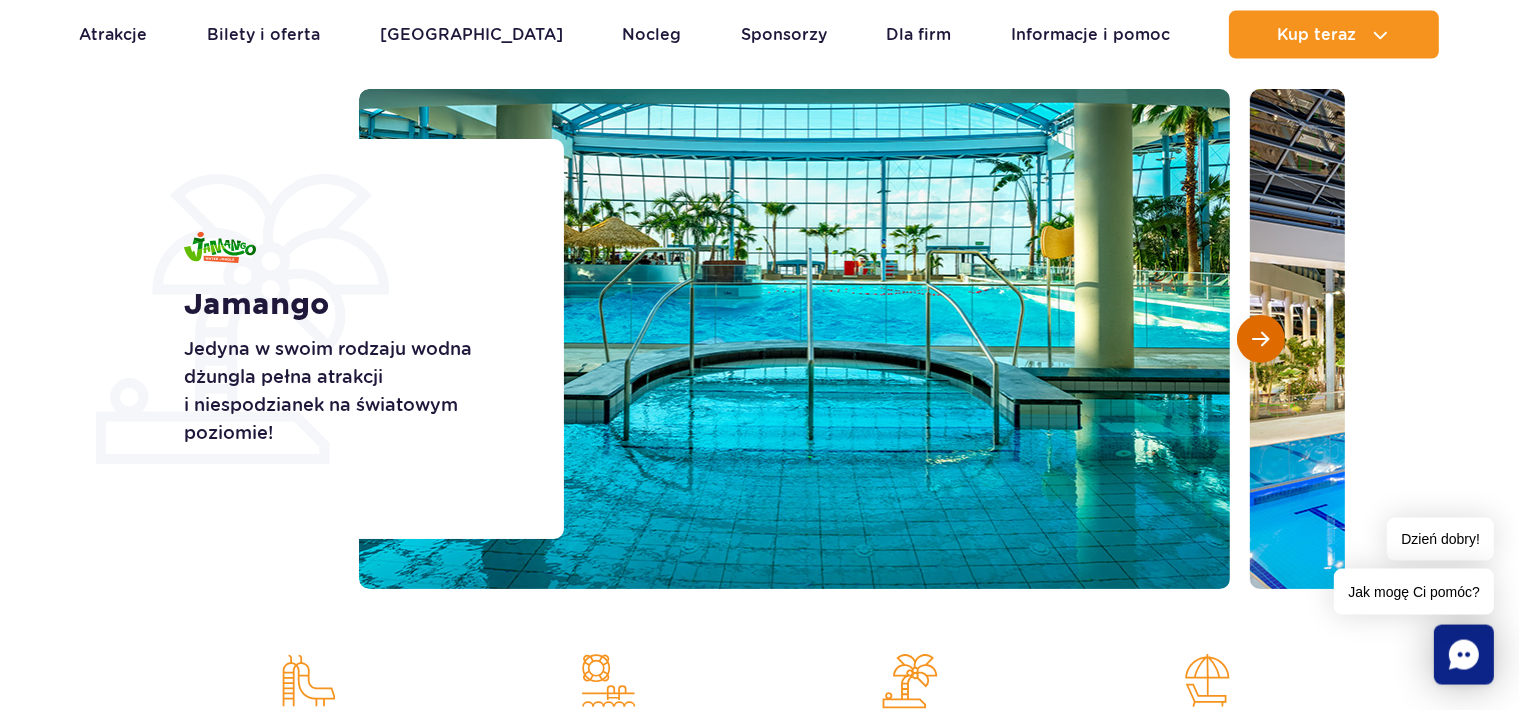 click at bounding box center [1261, 339] 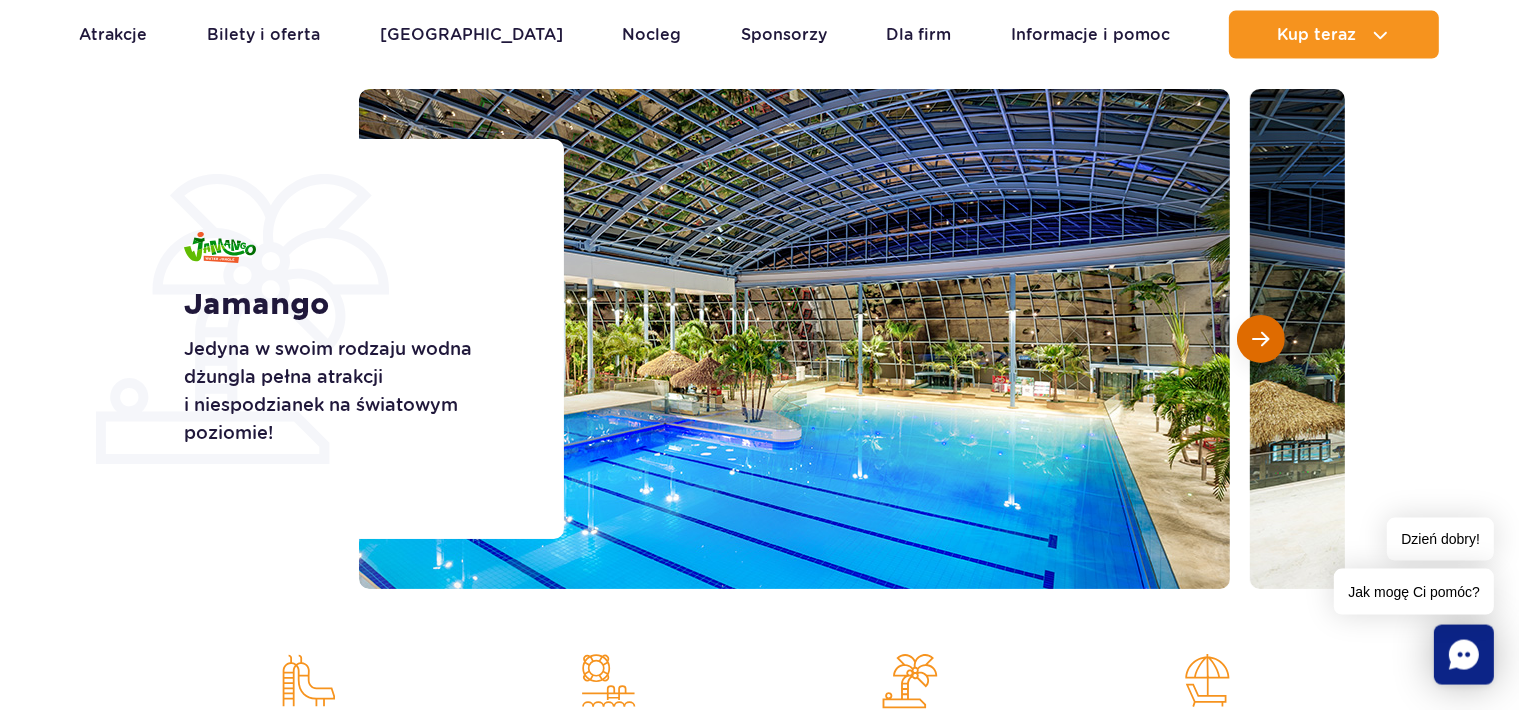 click at bounding box center [1261, 339] 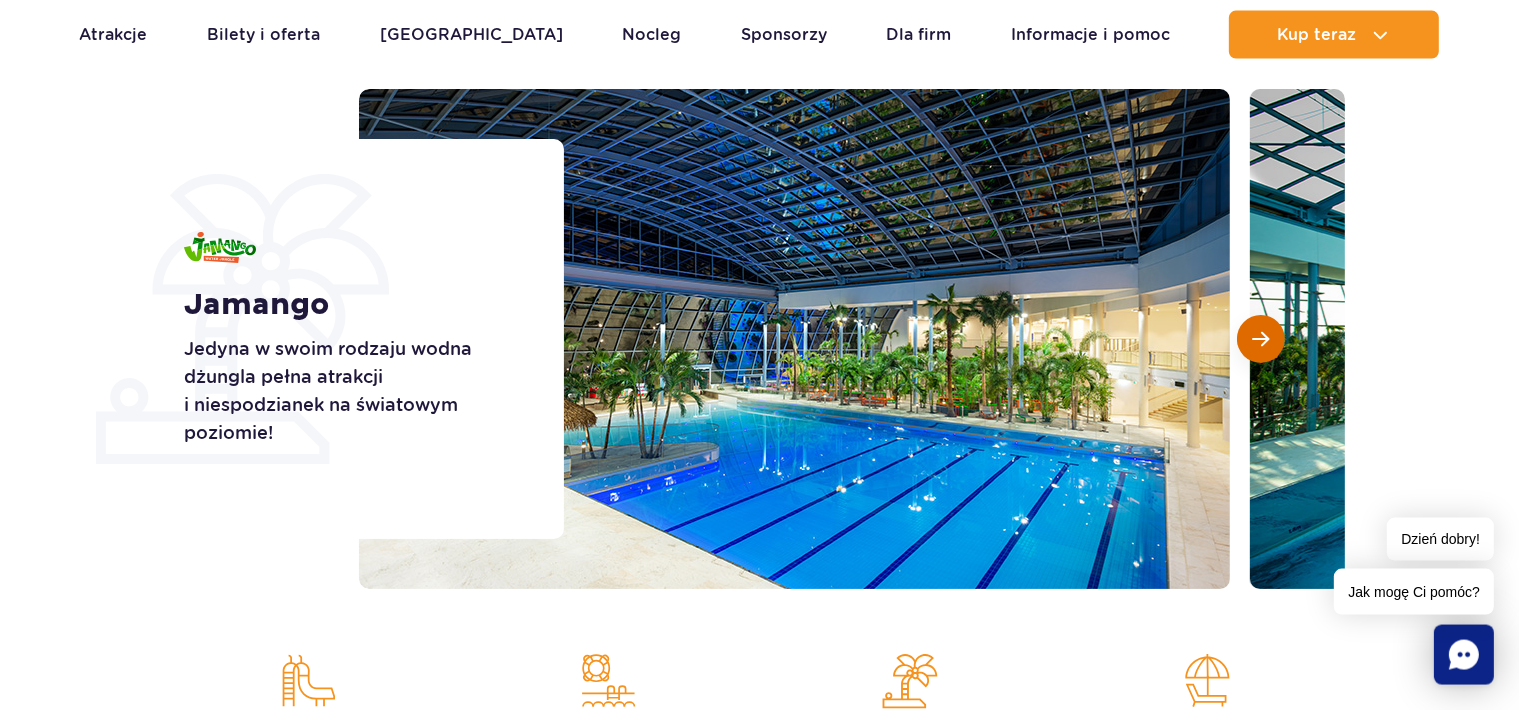 click at bounding box center (1261, 339) 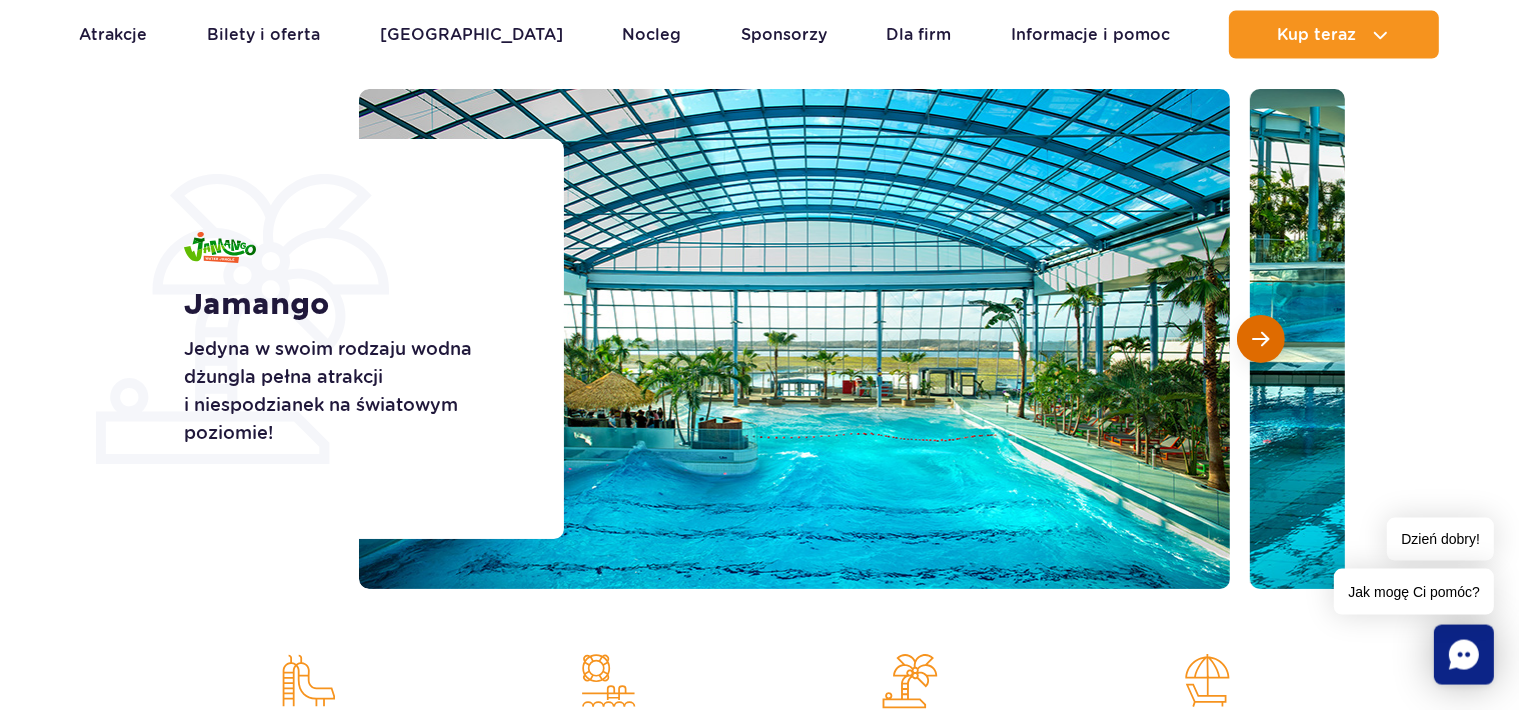 click at bounding box center [1261, 339] 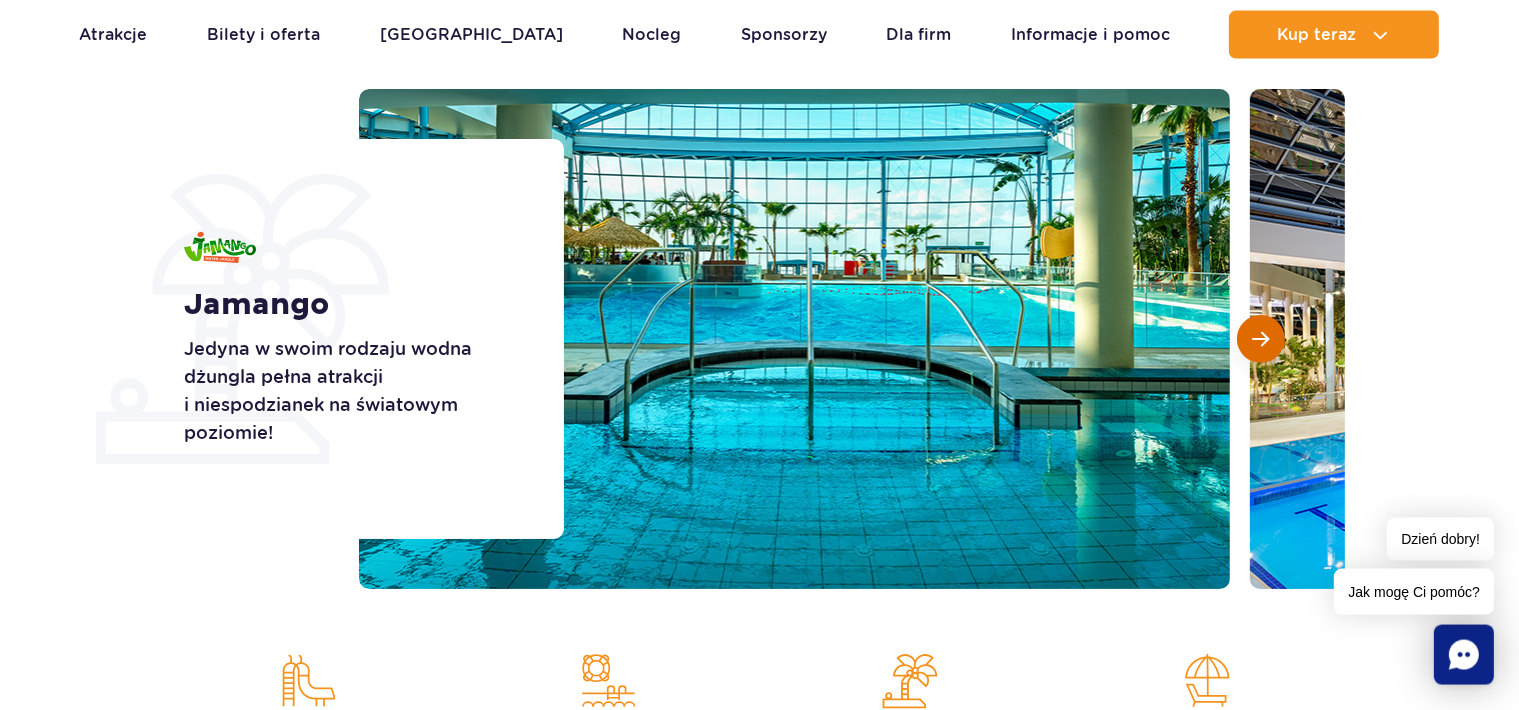 click at bounding box center (1261, 339) 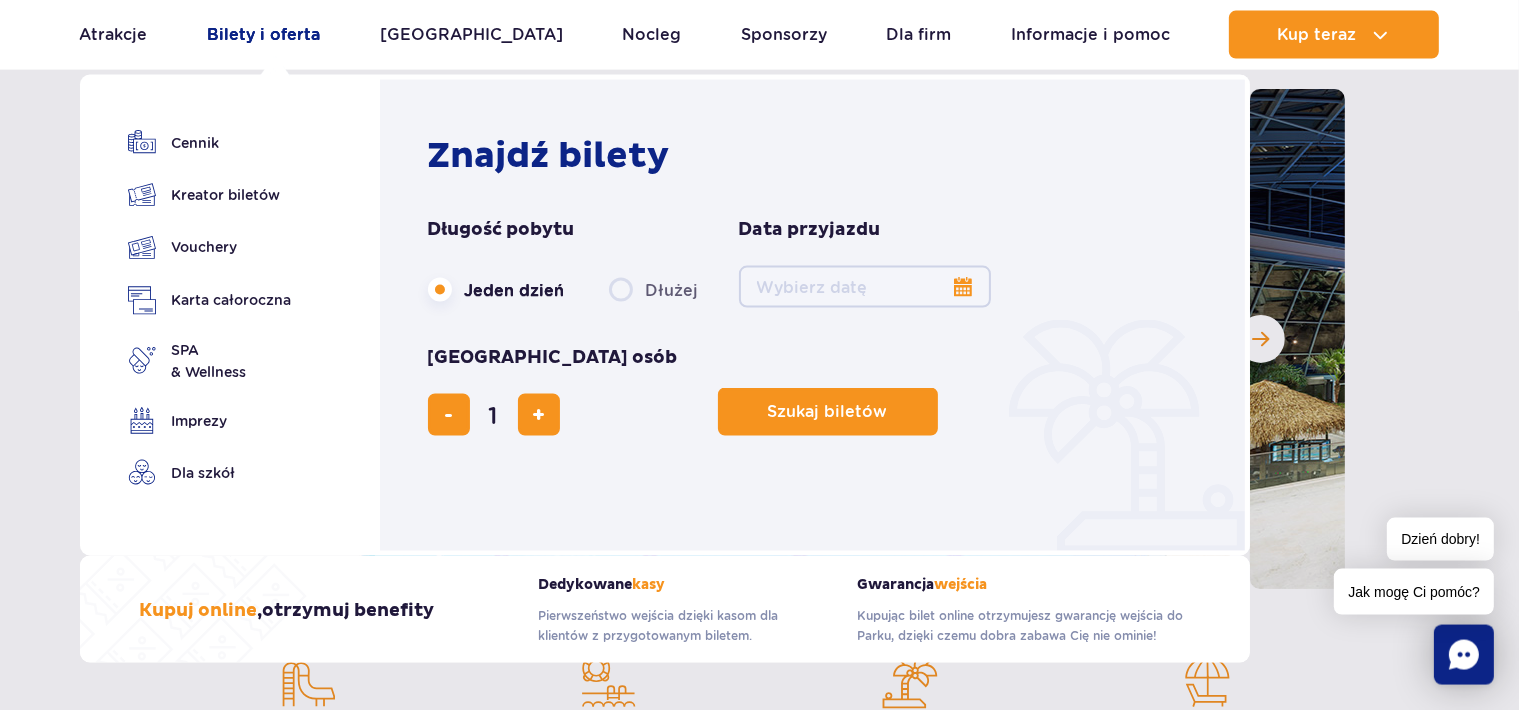click on "Bilety i oferta" at bounding box center (263, 35) 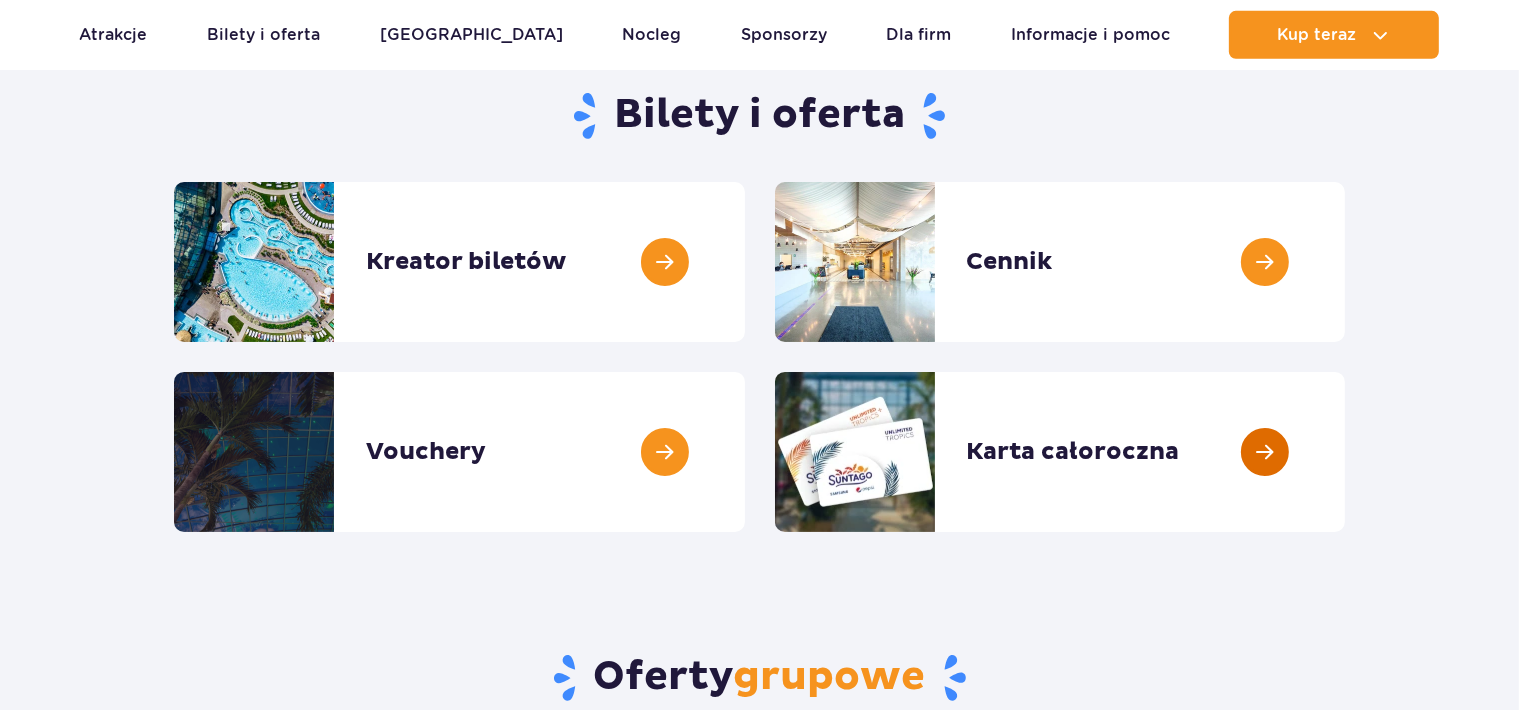 scroll, scrollTop: 211, scrollLeft: 0, axis: vertical 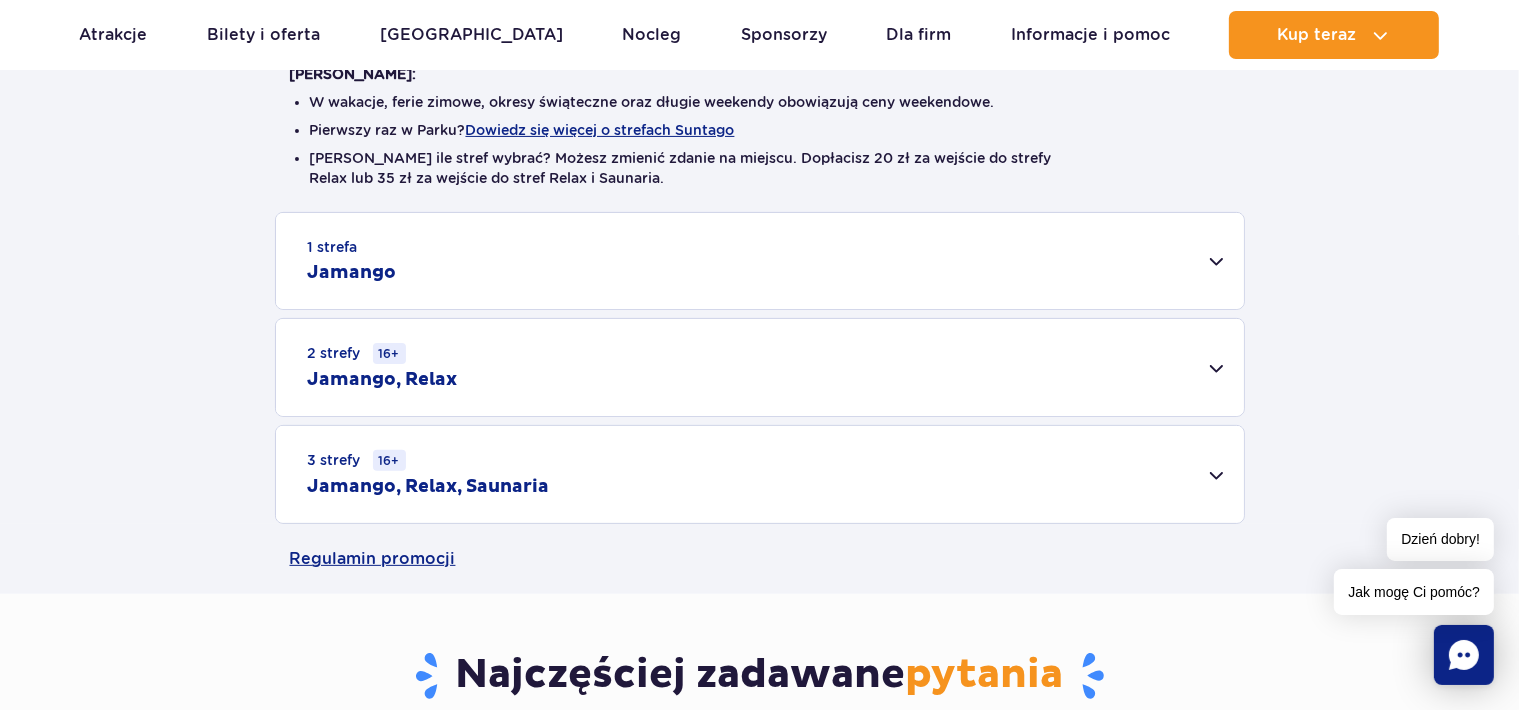 click on "1 strefa
Jamango" at bounding box center (760, 261) 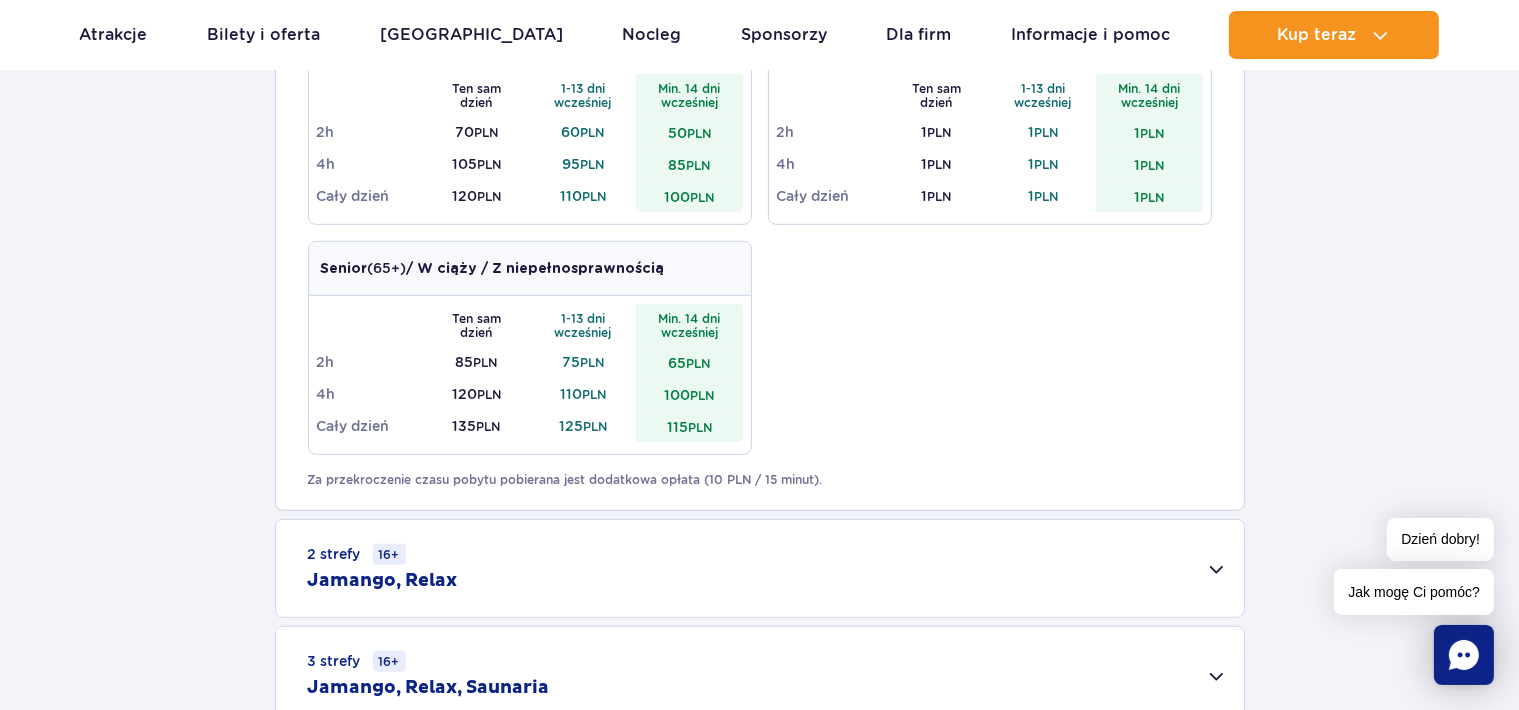 scroll, scrollTop: 1478, scrollLeft: 0, axis: vertical 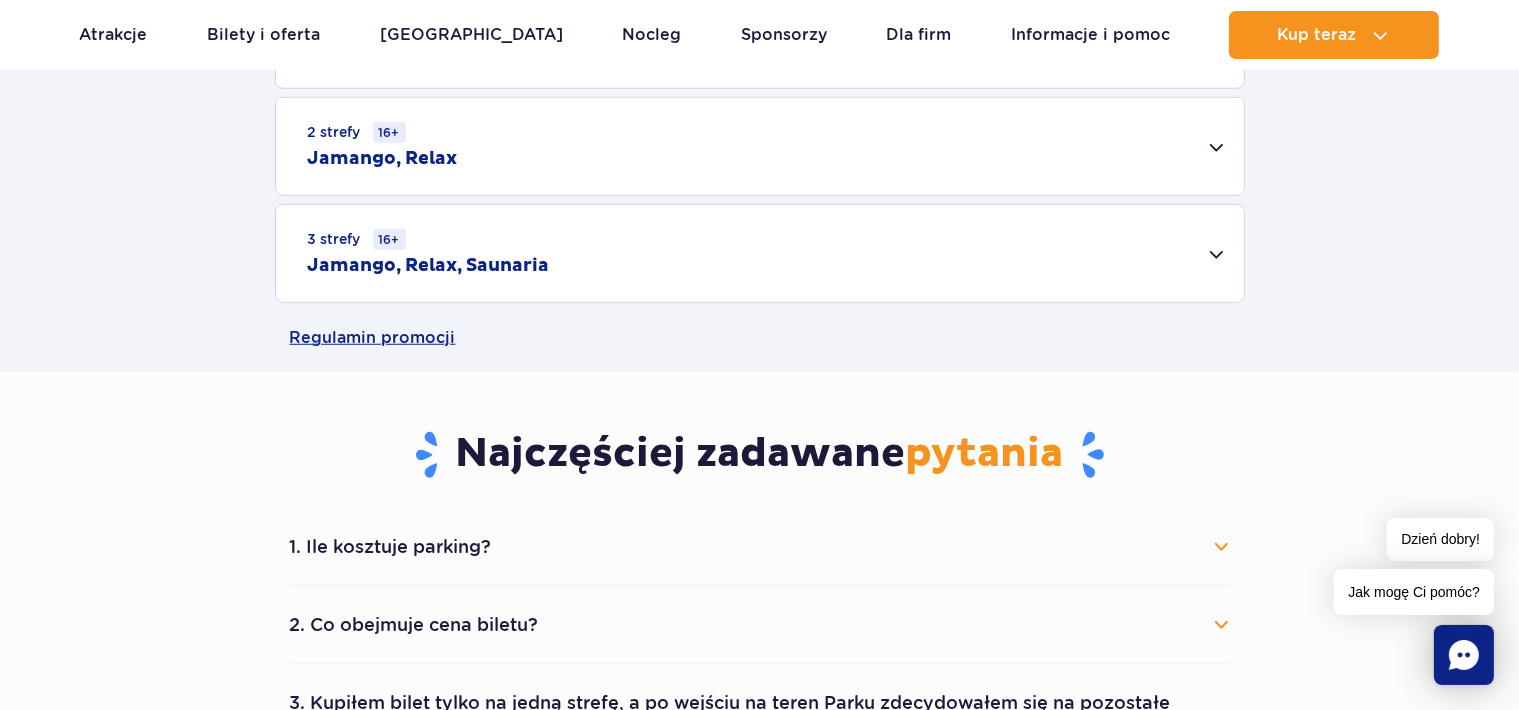 click on "2 strefy  16+
Jamango, Relax" at bounding box center [760, 146] 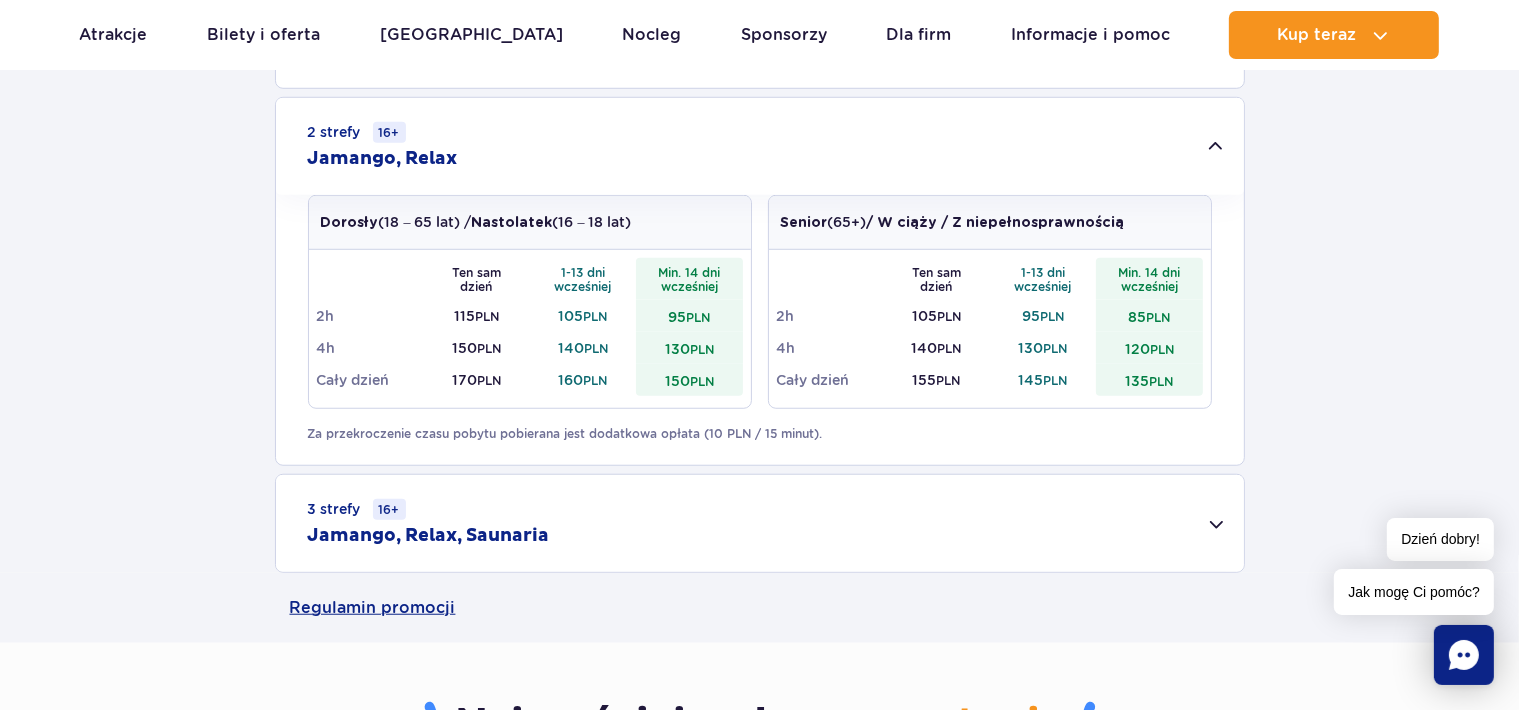 drag, startPoint x: 720, startPoint y: 322, endPoint x: 263, endPoint y: 346, distance: 457.62976 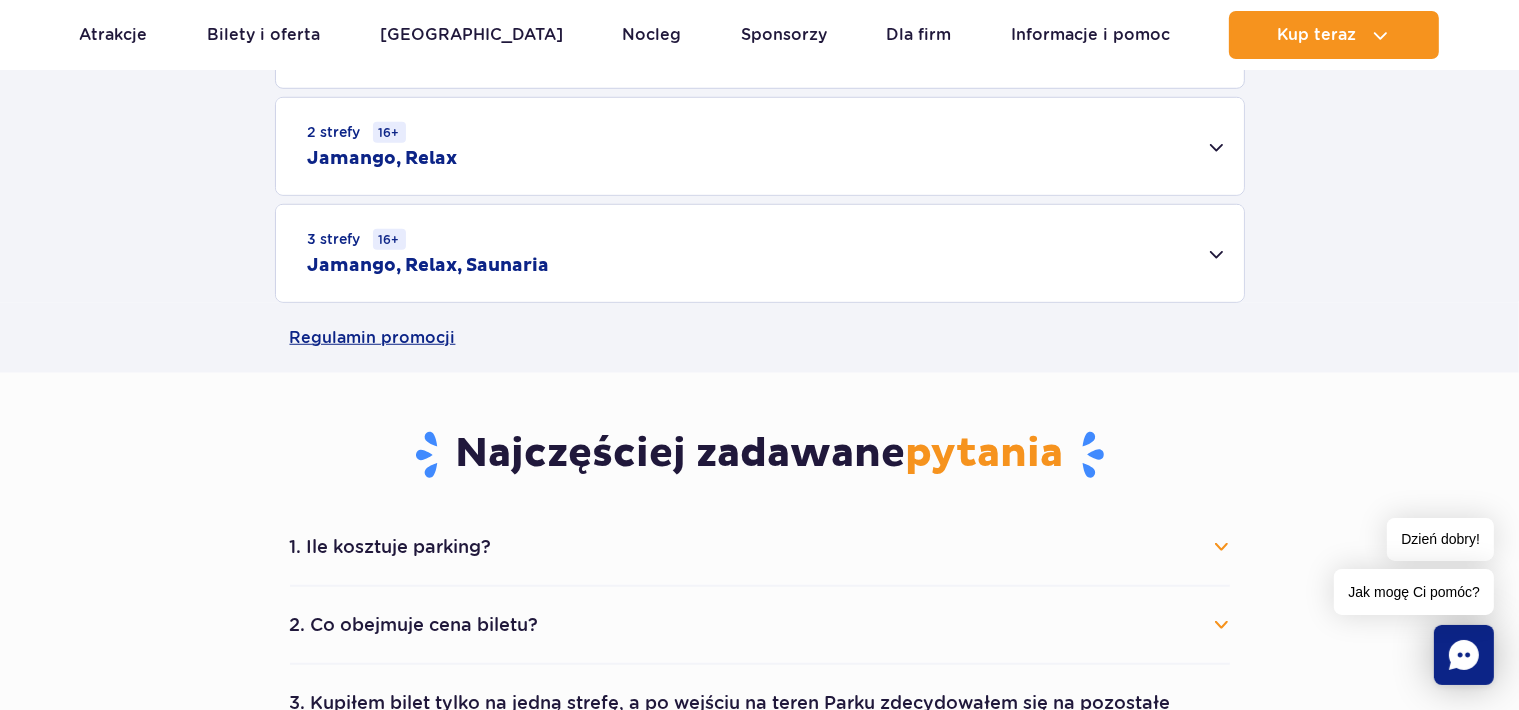 click on "2 strefy  16+
Jamango, Relax" at bounding box center [760, 146] 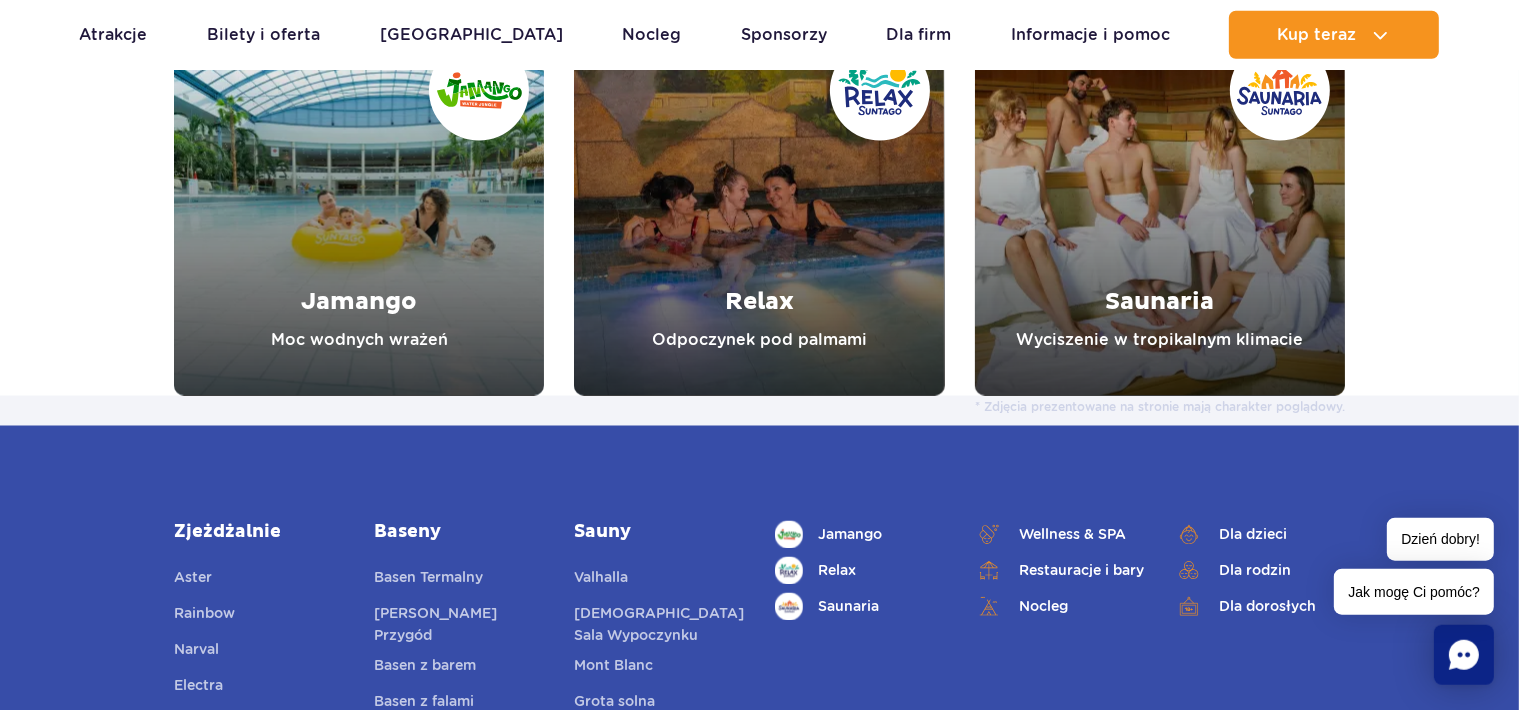 scroll, scrollTop: 3273, scrollLeft: 0, axis: vertical 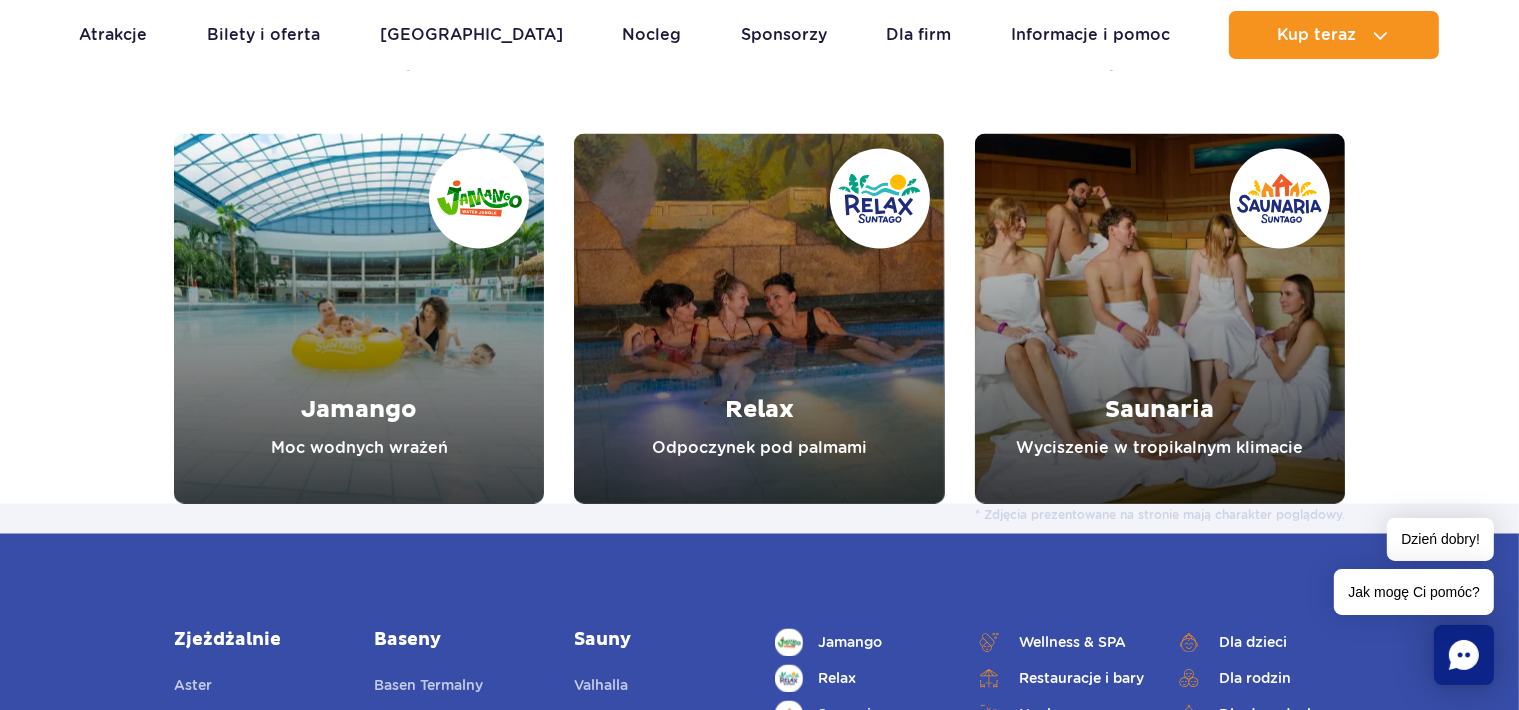 click at bounding box center [359, 319] 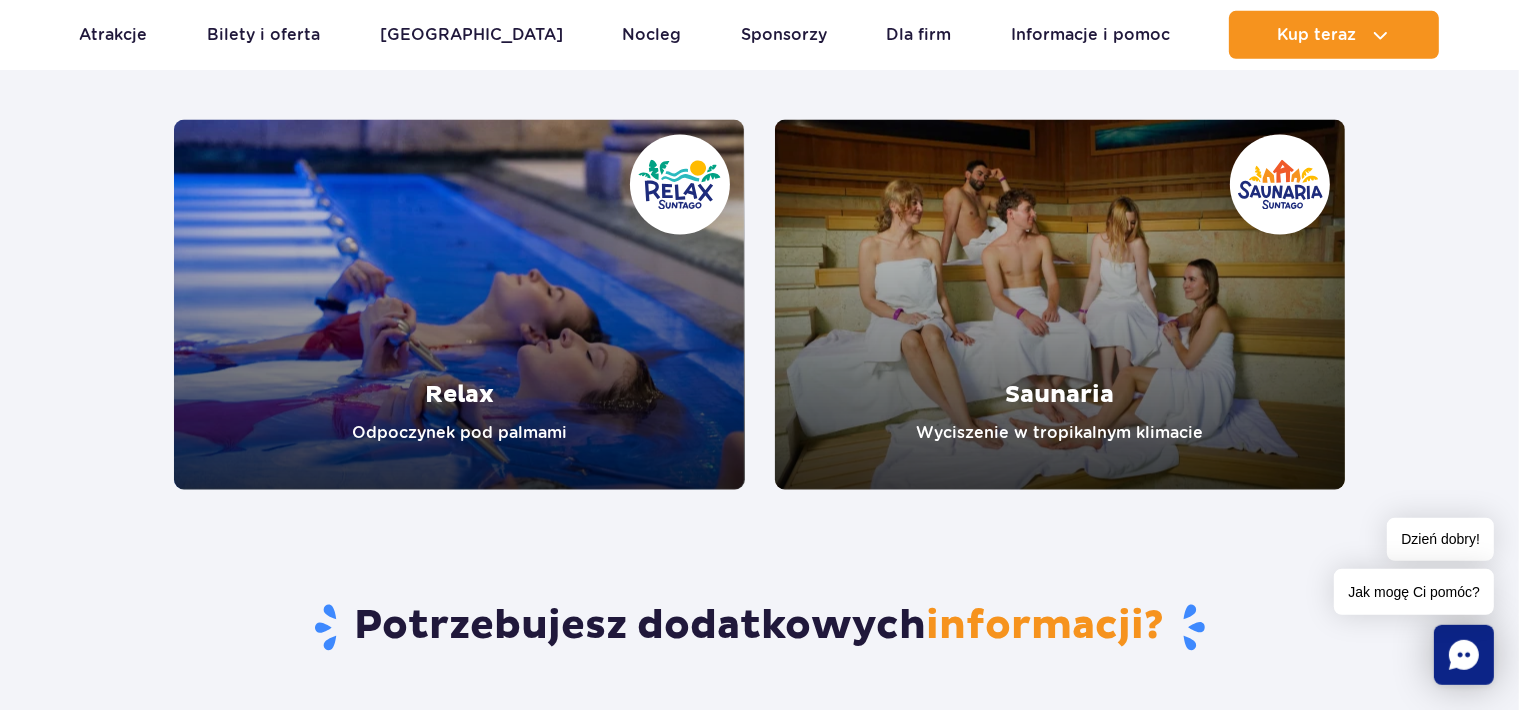 scroll, scrollTop: 3907, scrollLeft: 0, axis: vertical 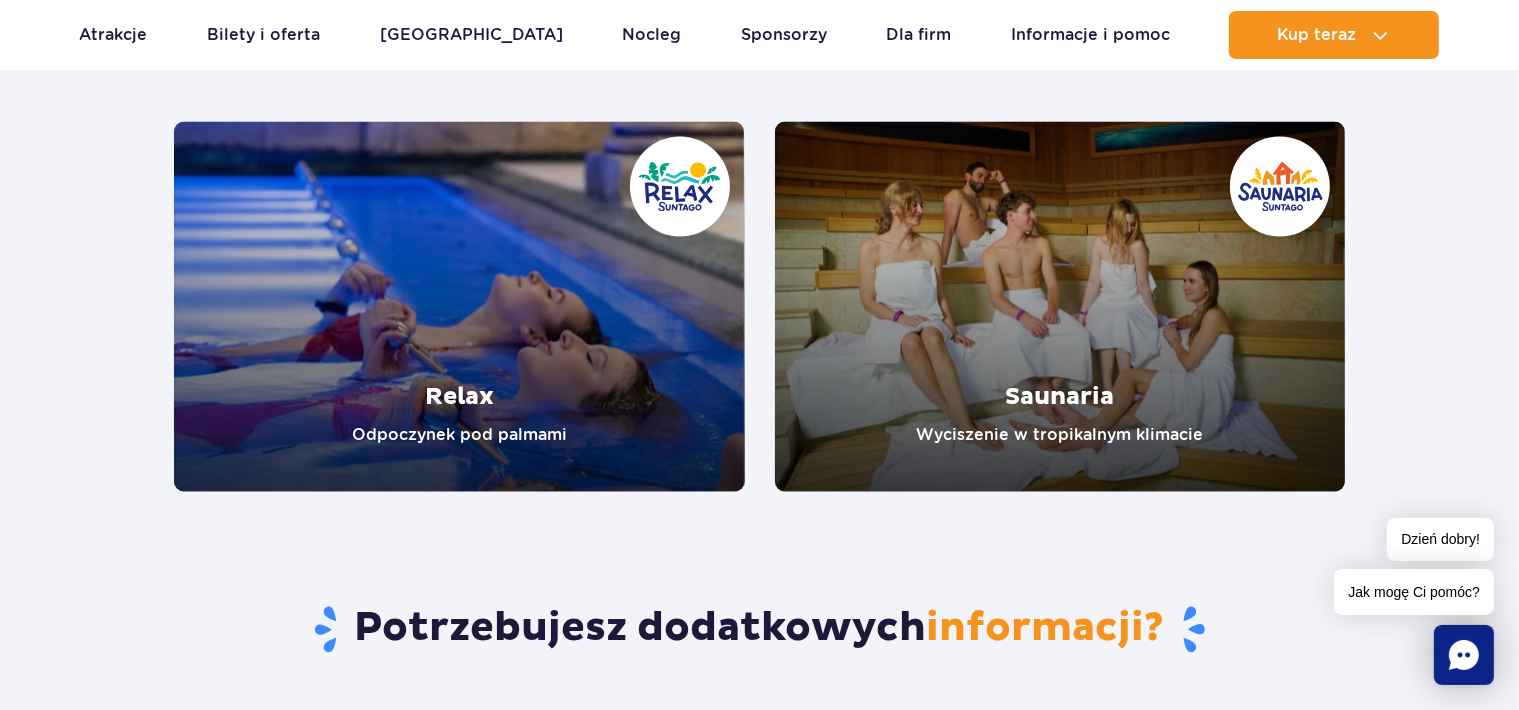 click at bounding box center (459, 306) 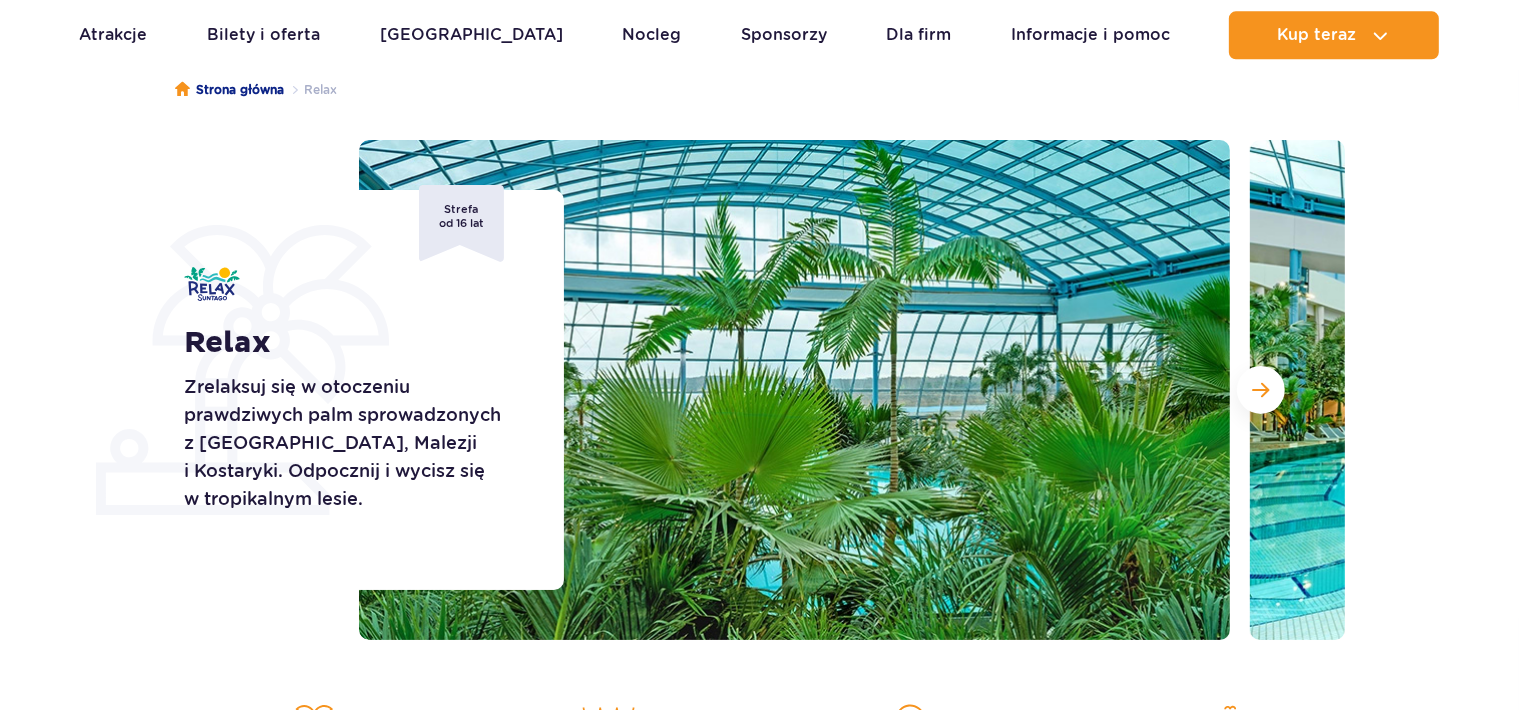 scroll, scrollTop: 211, scrollLeft: 0, axis: vertical 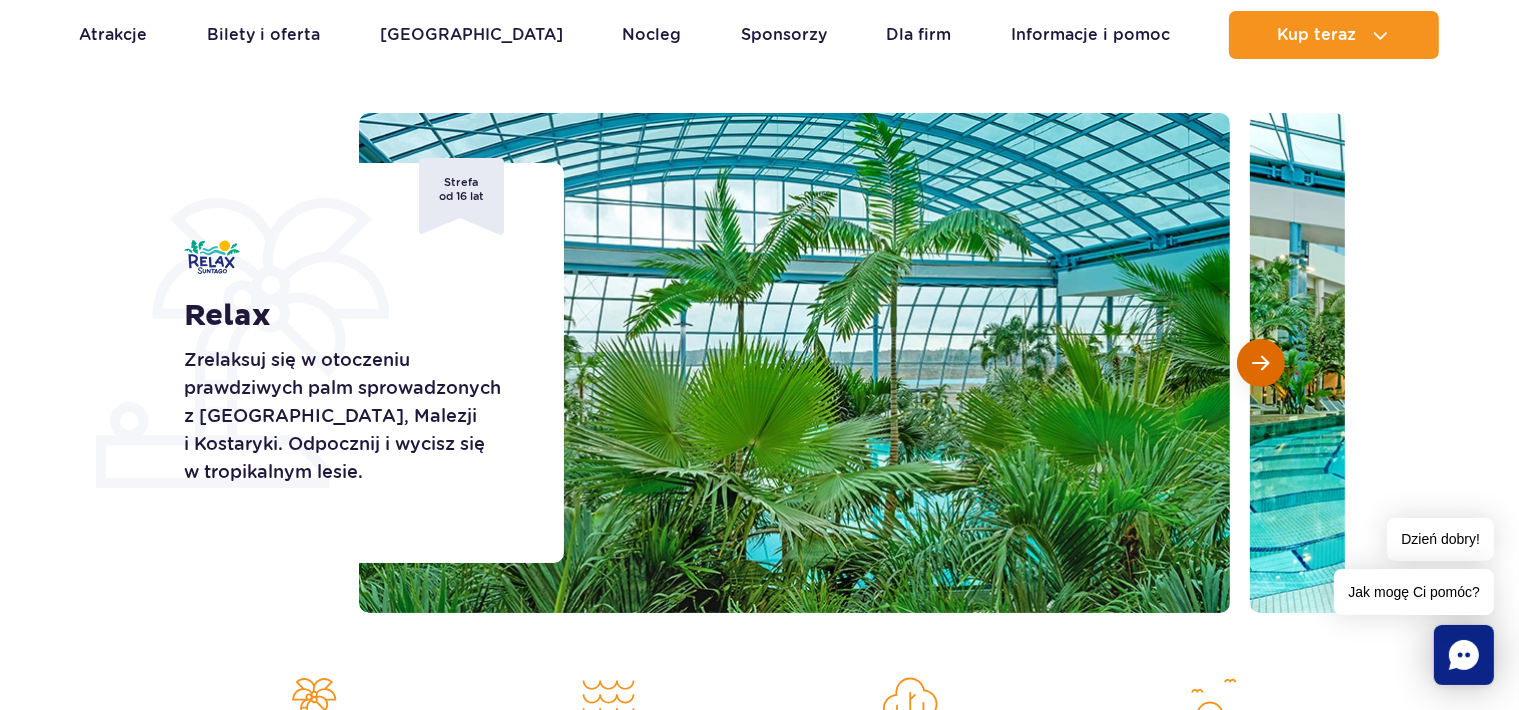 click at bounding box center [1261, 363] 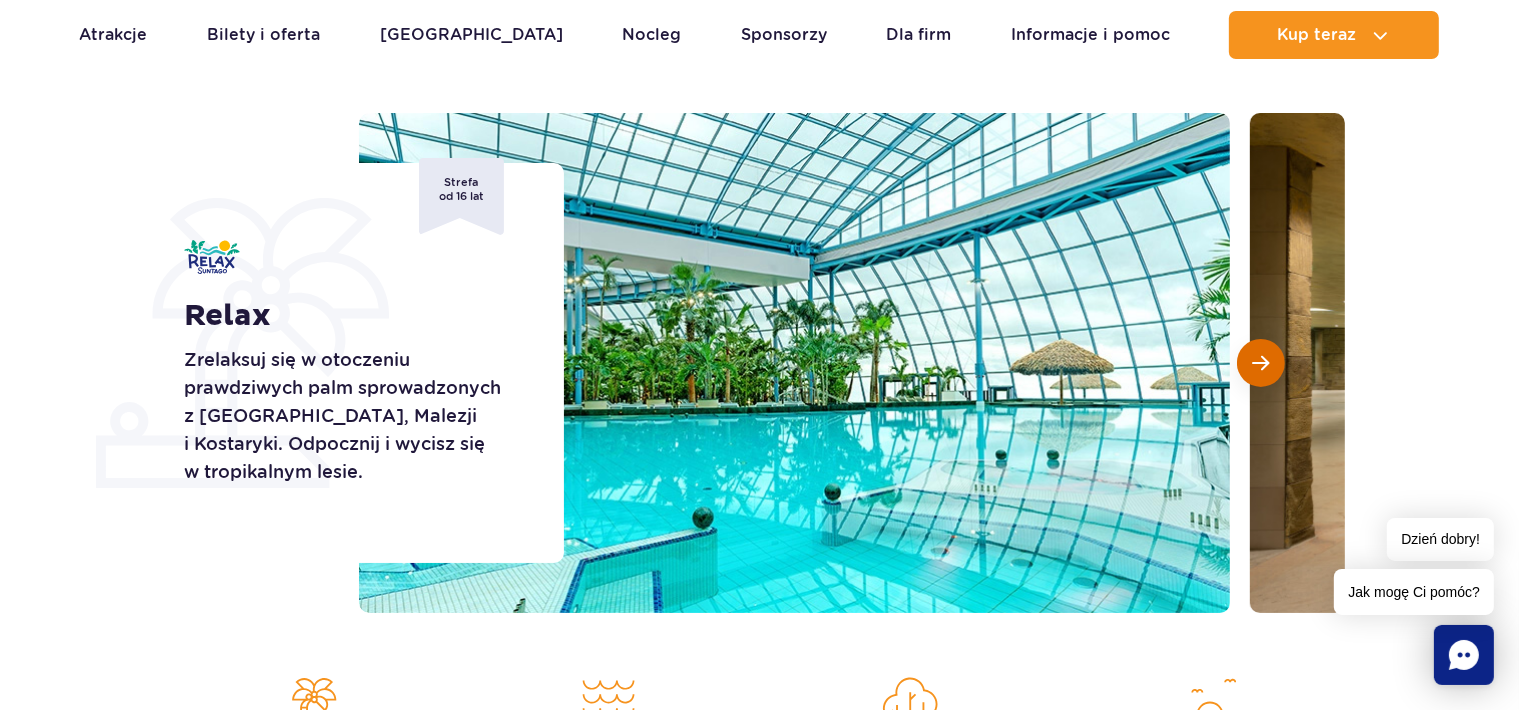 click at bounding box center (1261, 363) 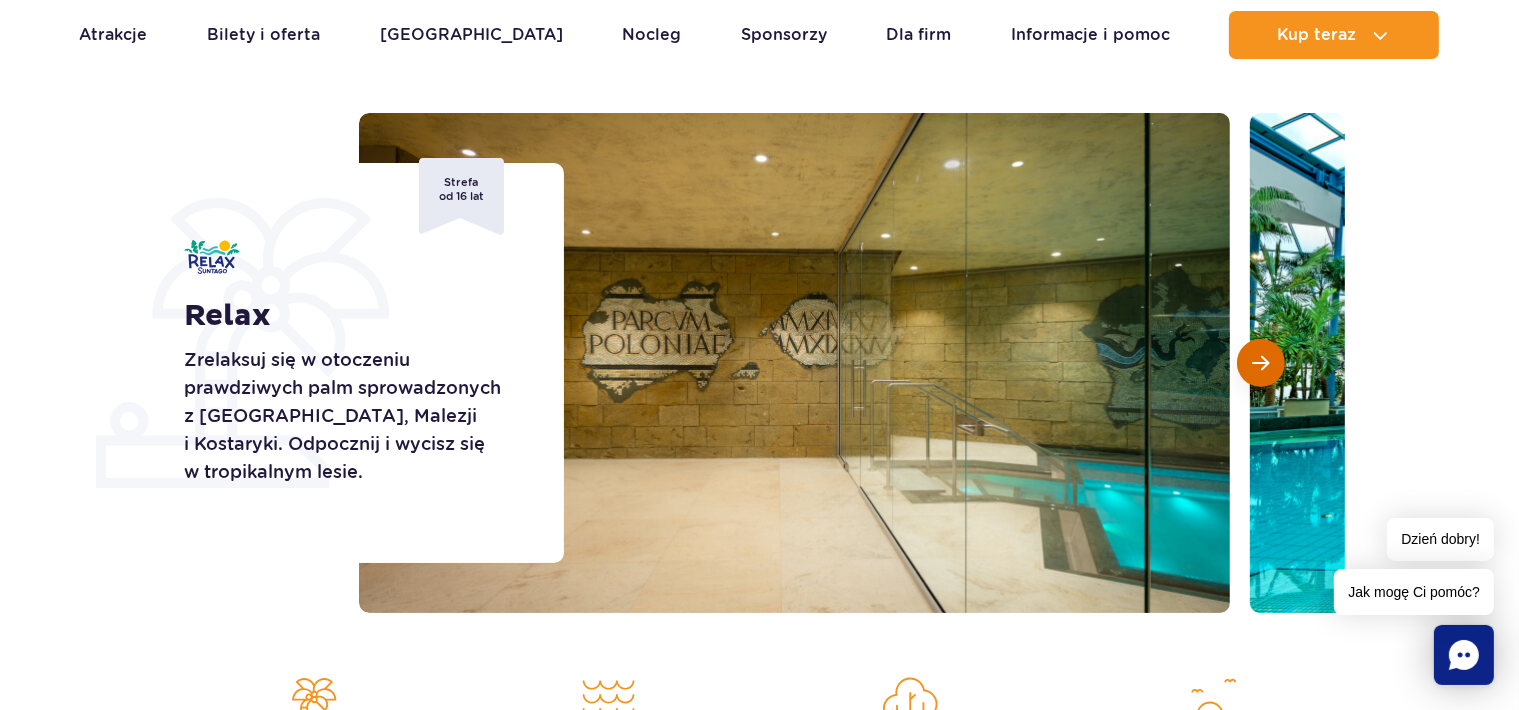 click at bounding box center (1261, 363) 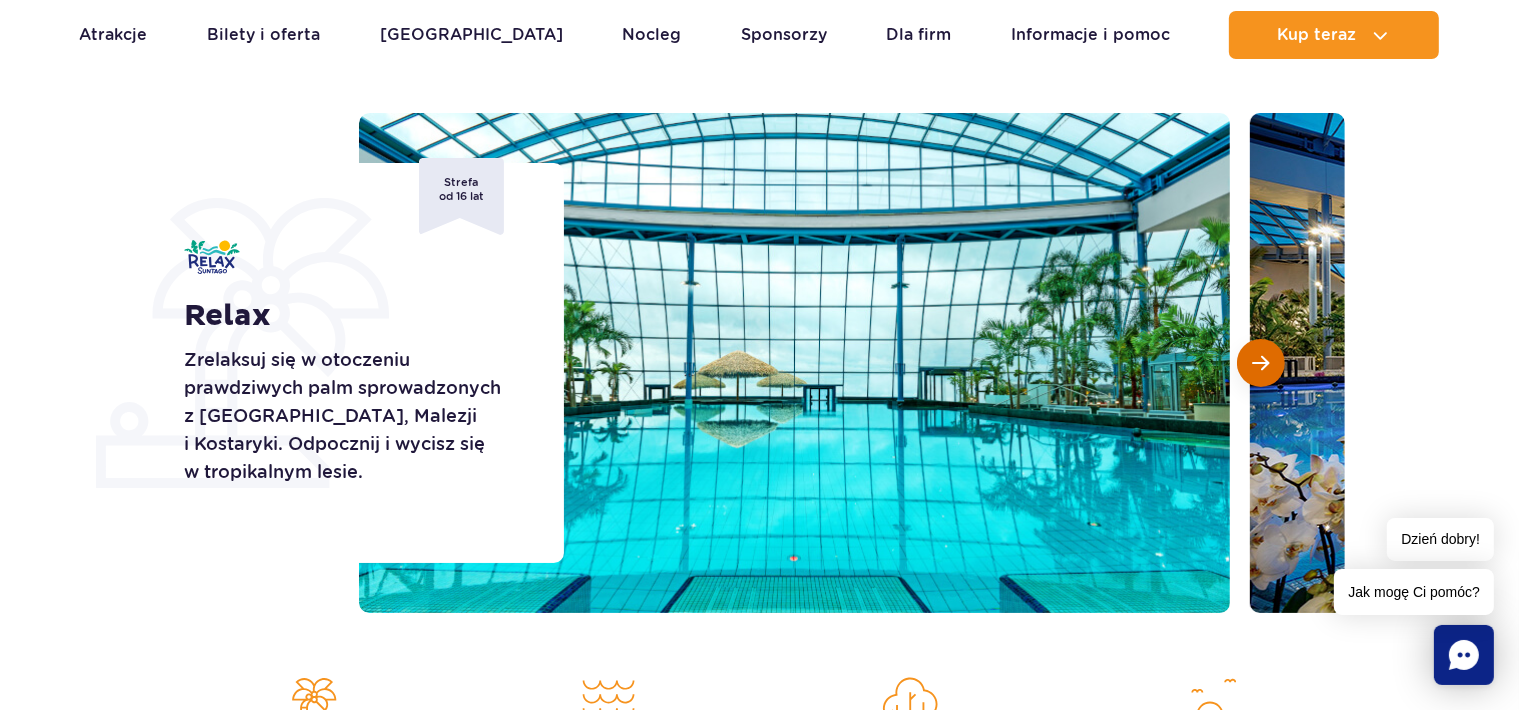 click at bounding box center (1261, 363) 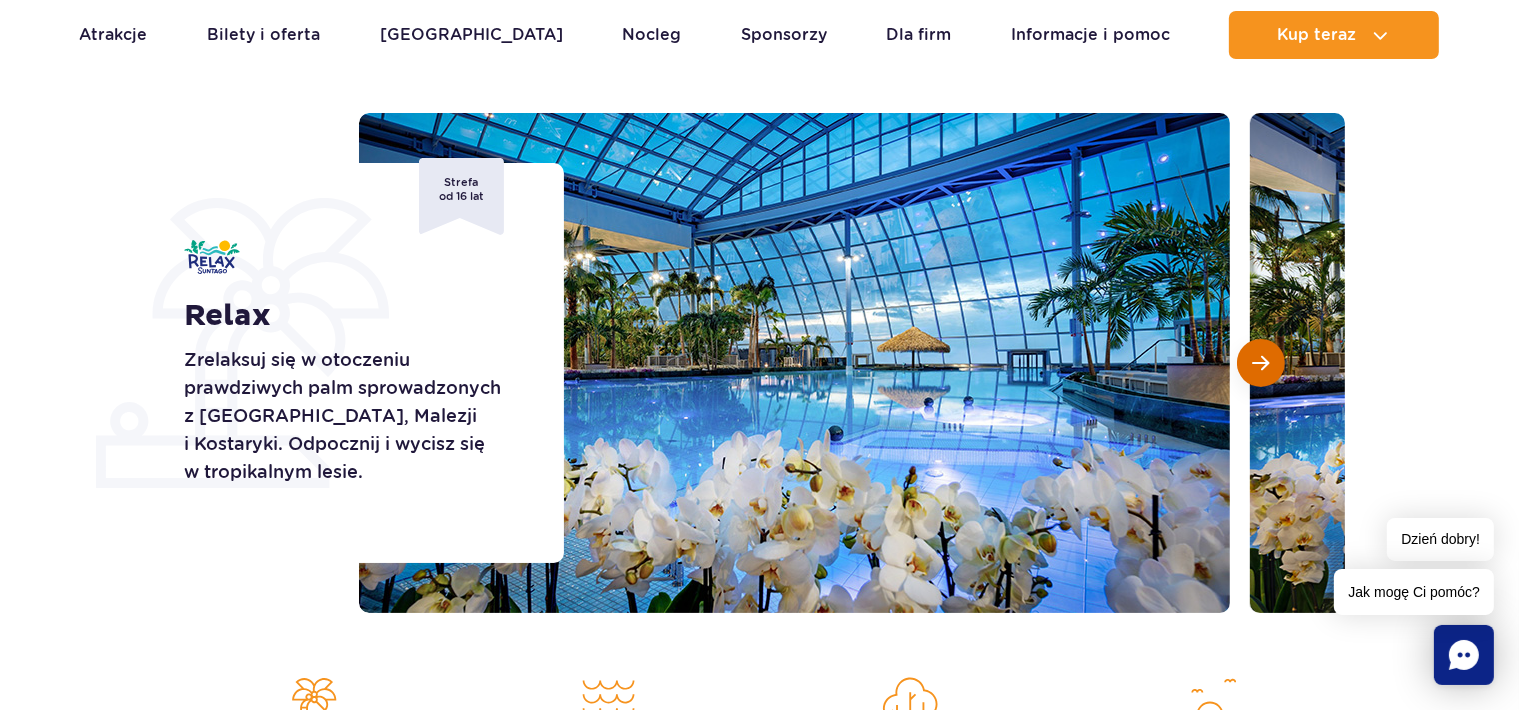click at bounding box center [1261, 363] 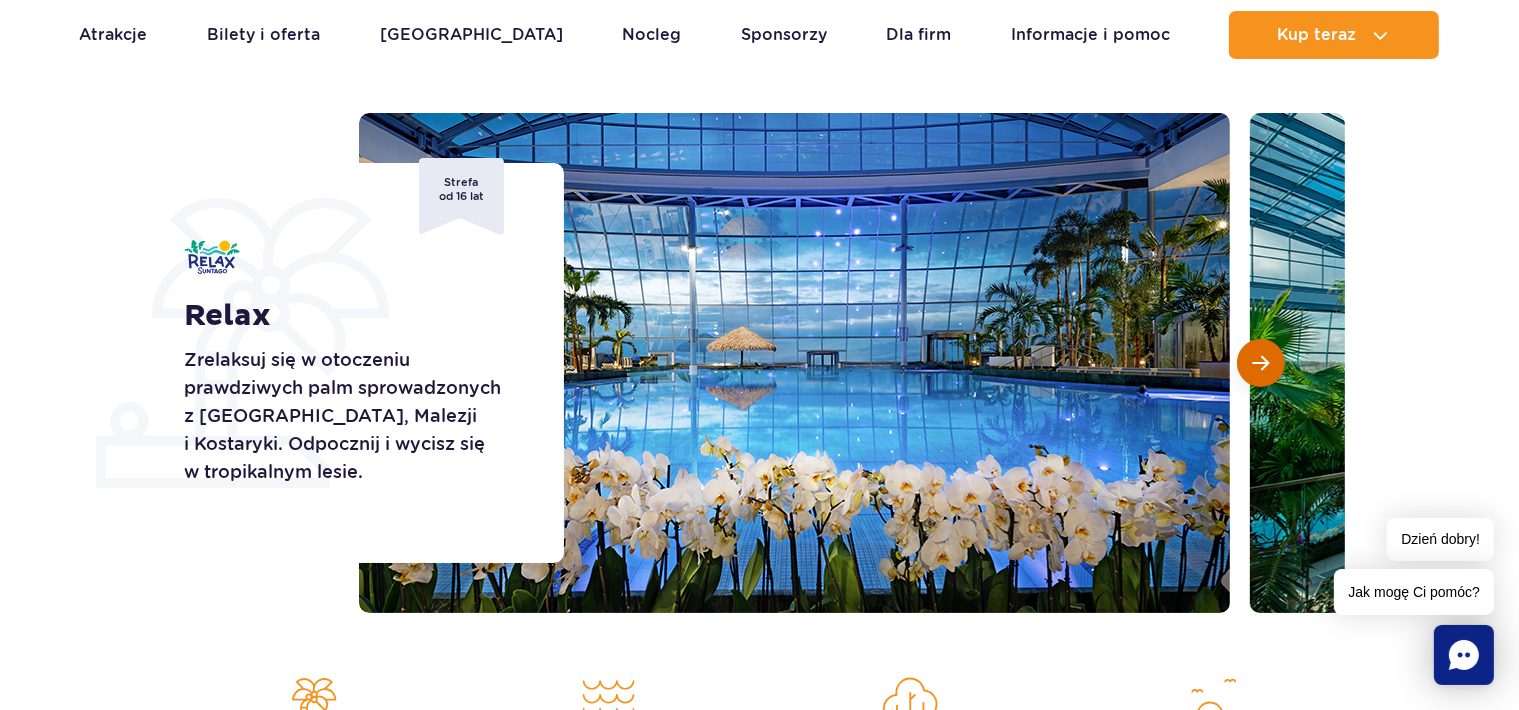 click at bounding box center [1261, 363] 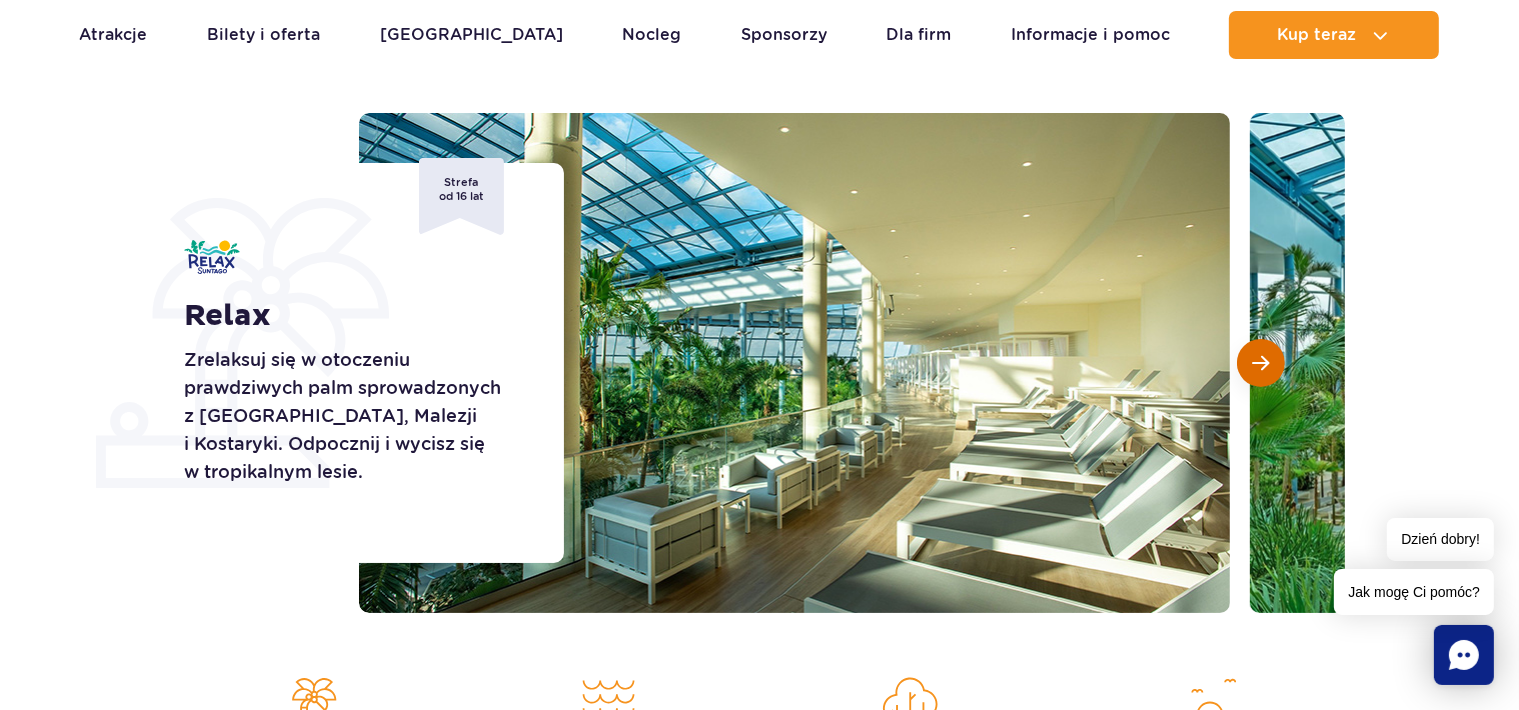 click at bounding box center (1261, 363) 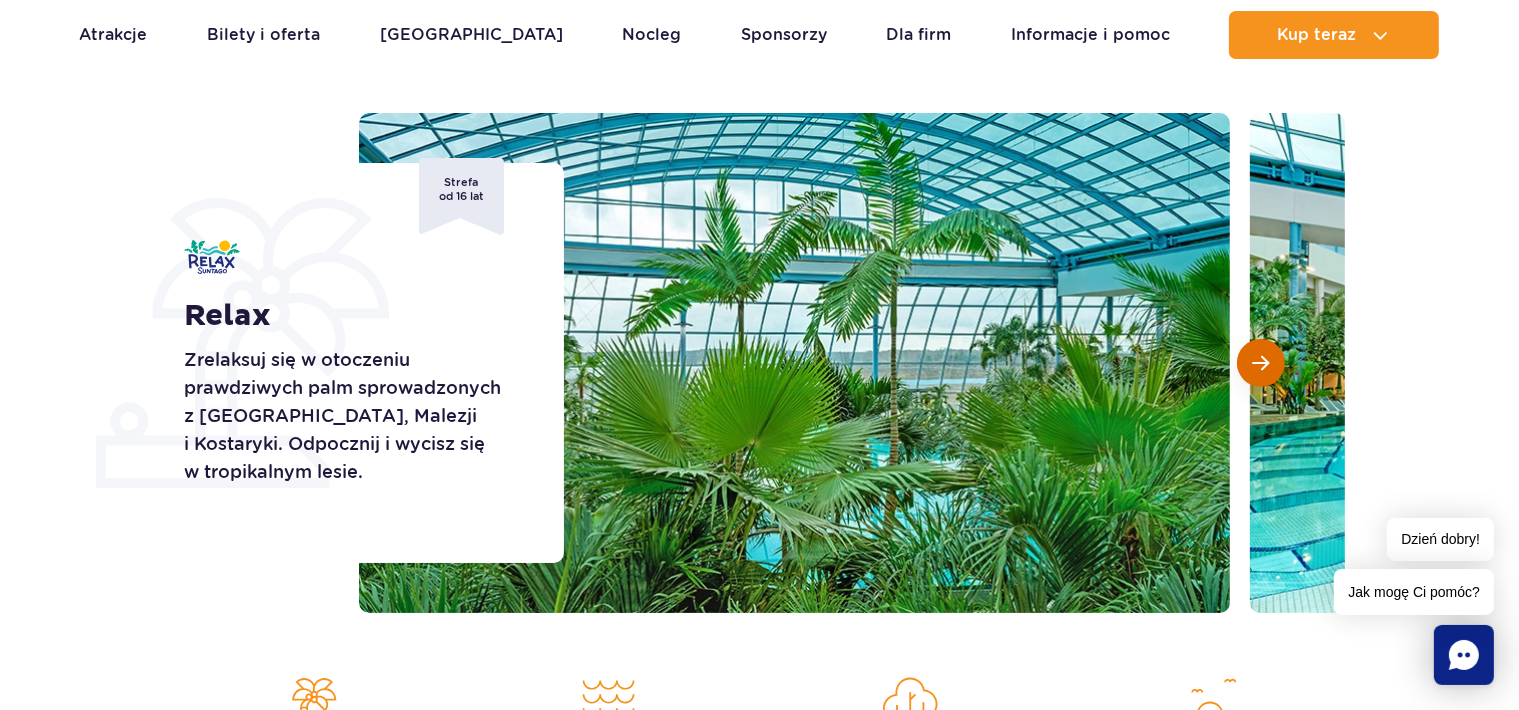 click at bounding box center (1261, 363) 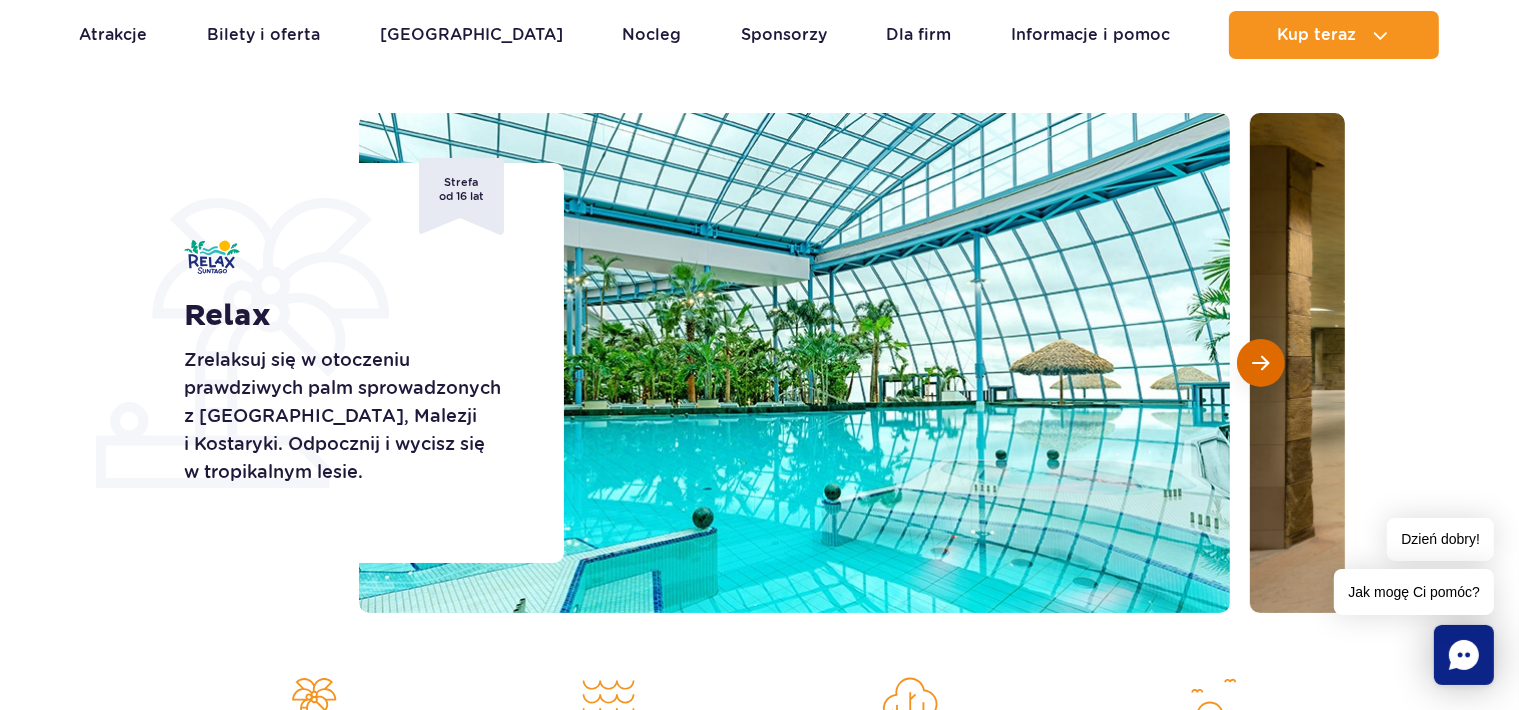 click at bounding box center [1261, 363] 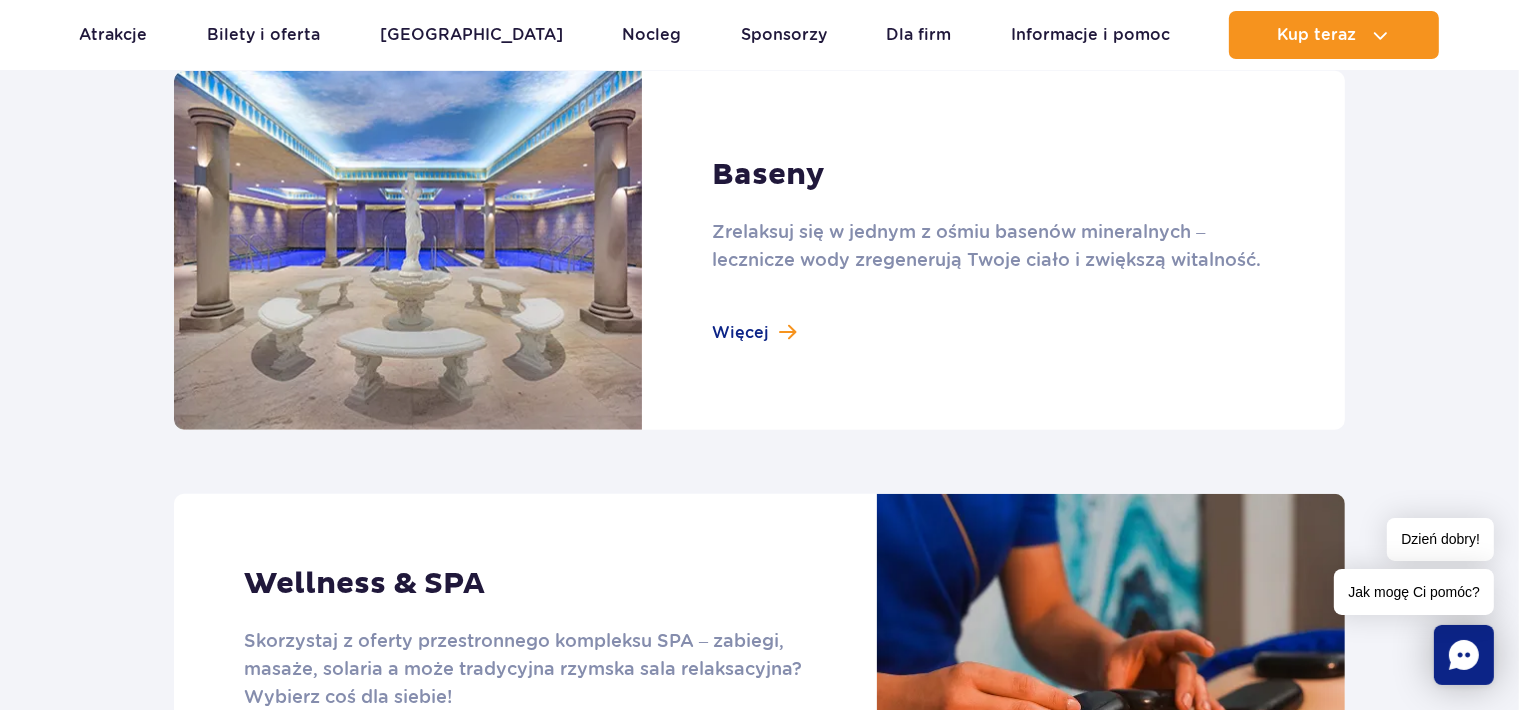 scroll, scrollTop: 950, scrollLeft: 0, axis: vertical 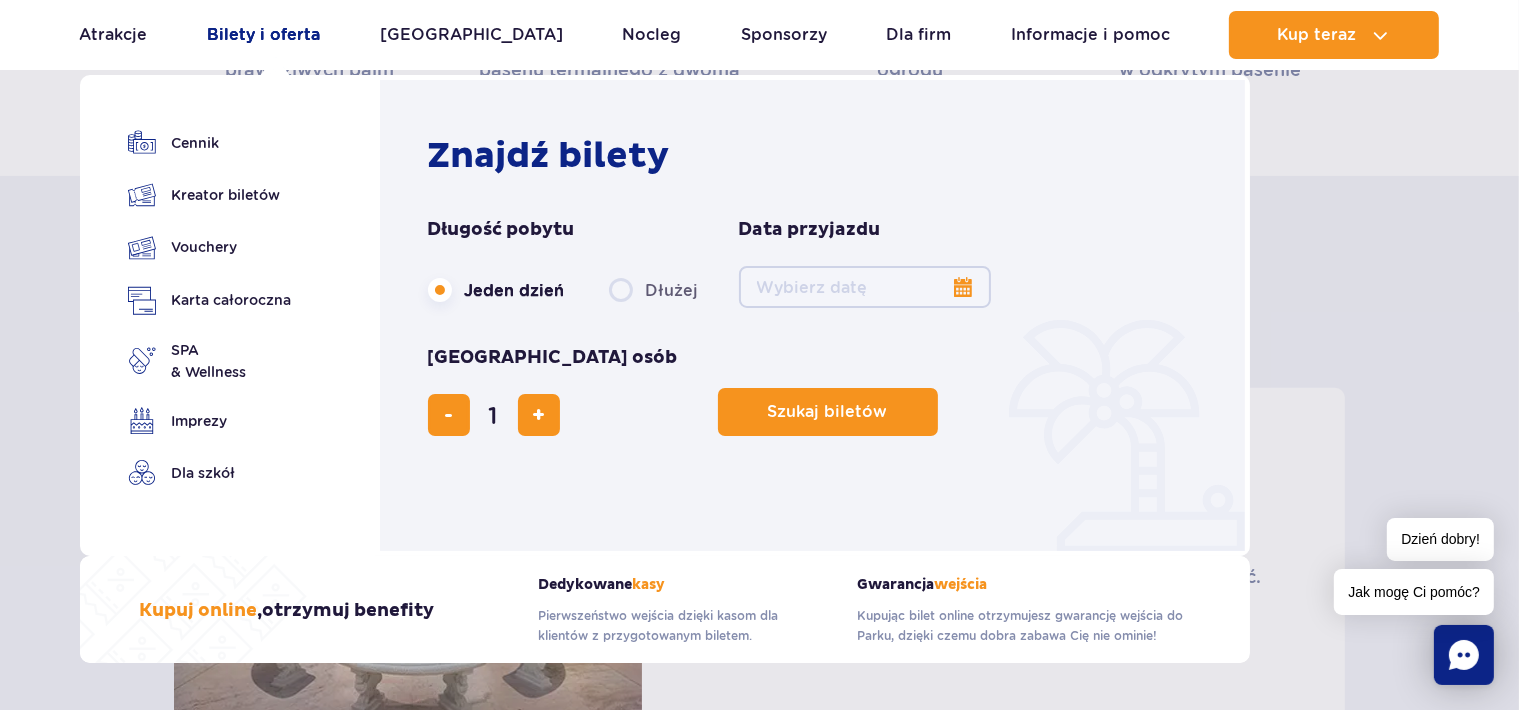 click on "Bilety i oferta" at bounding box center [263, 35] 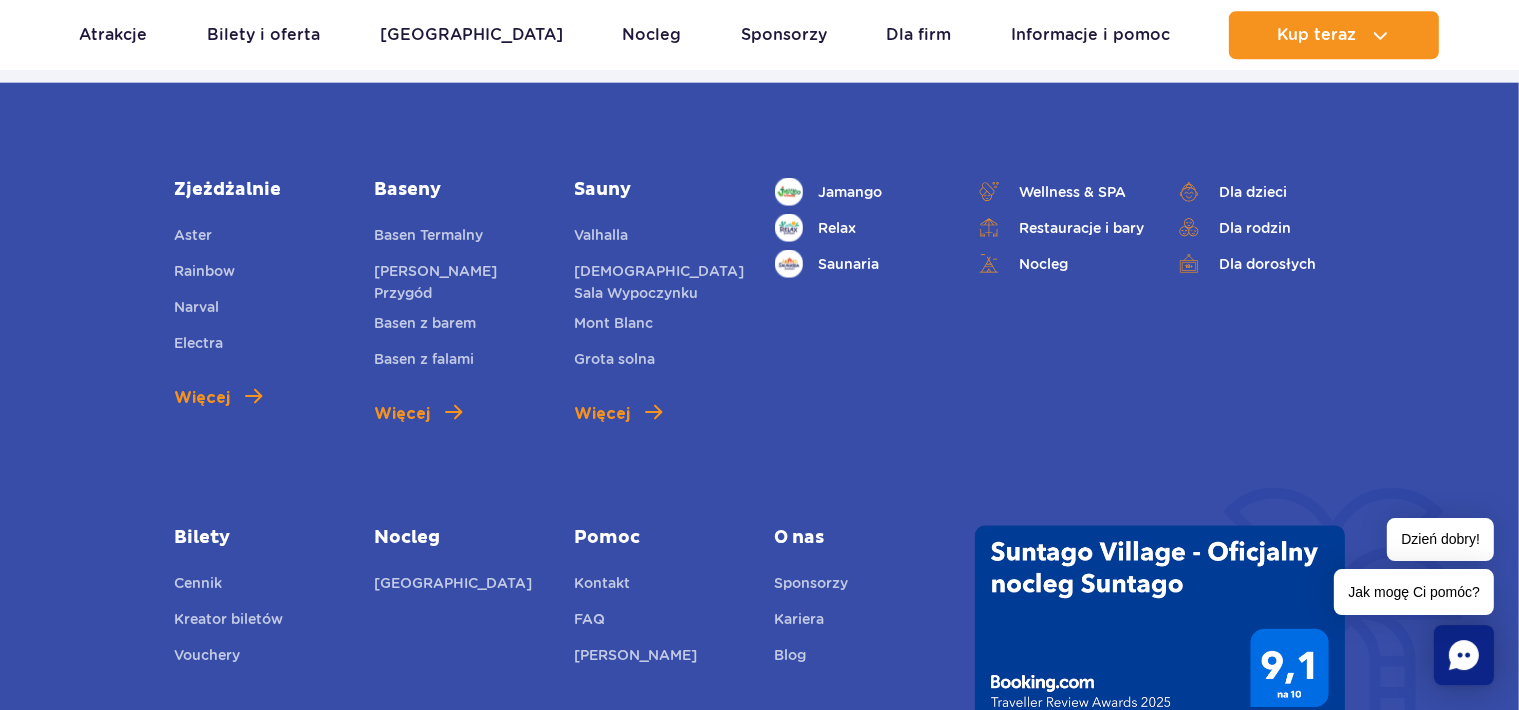 scroll, scrollTop: 2323, scrollLeft: 0, axis: vertical 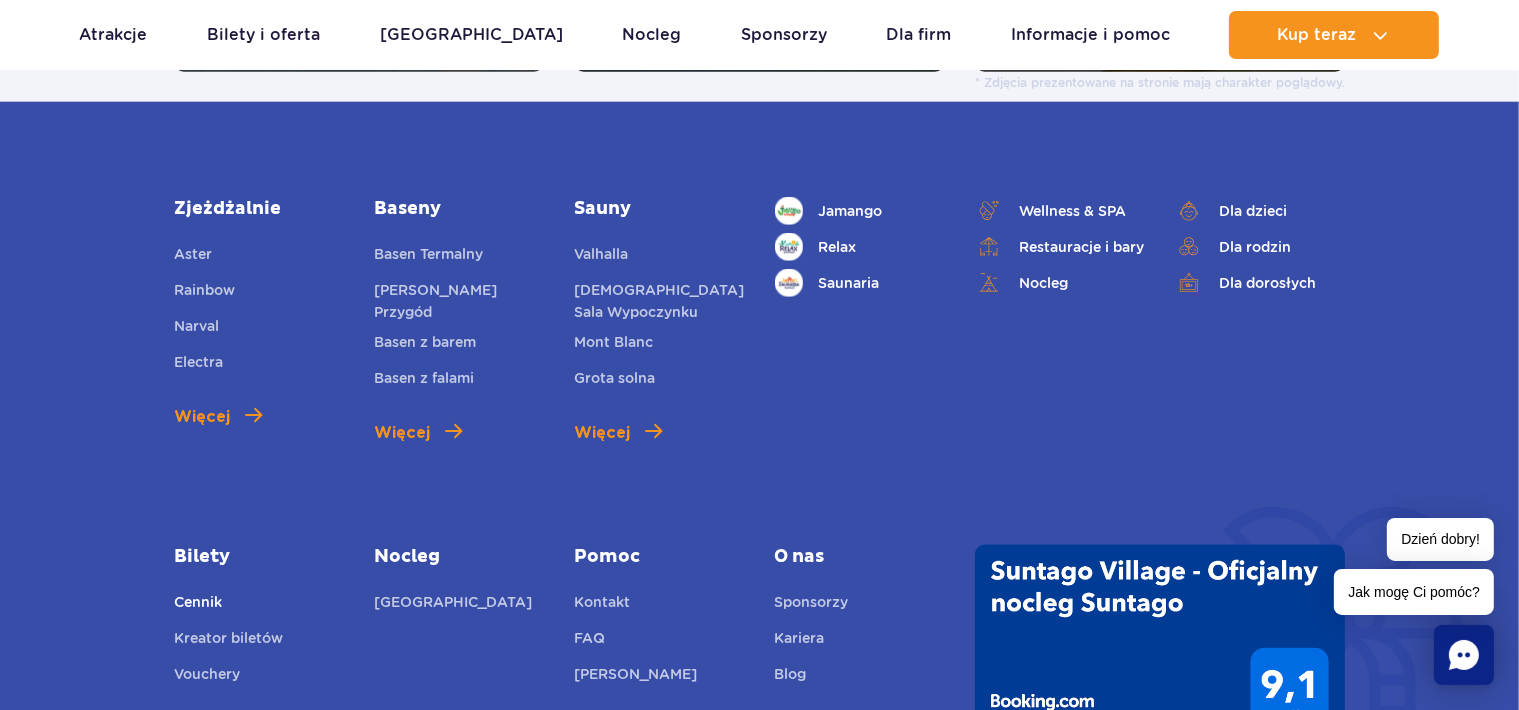 click on "Cennik" at bounding box center [198, 605] 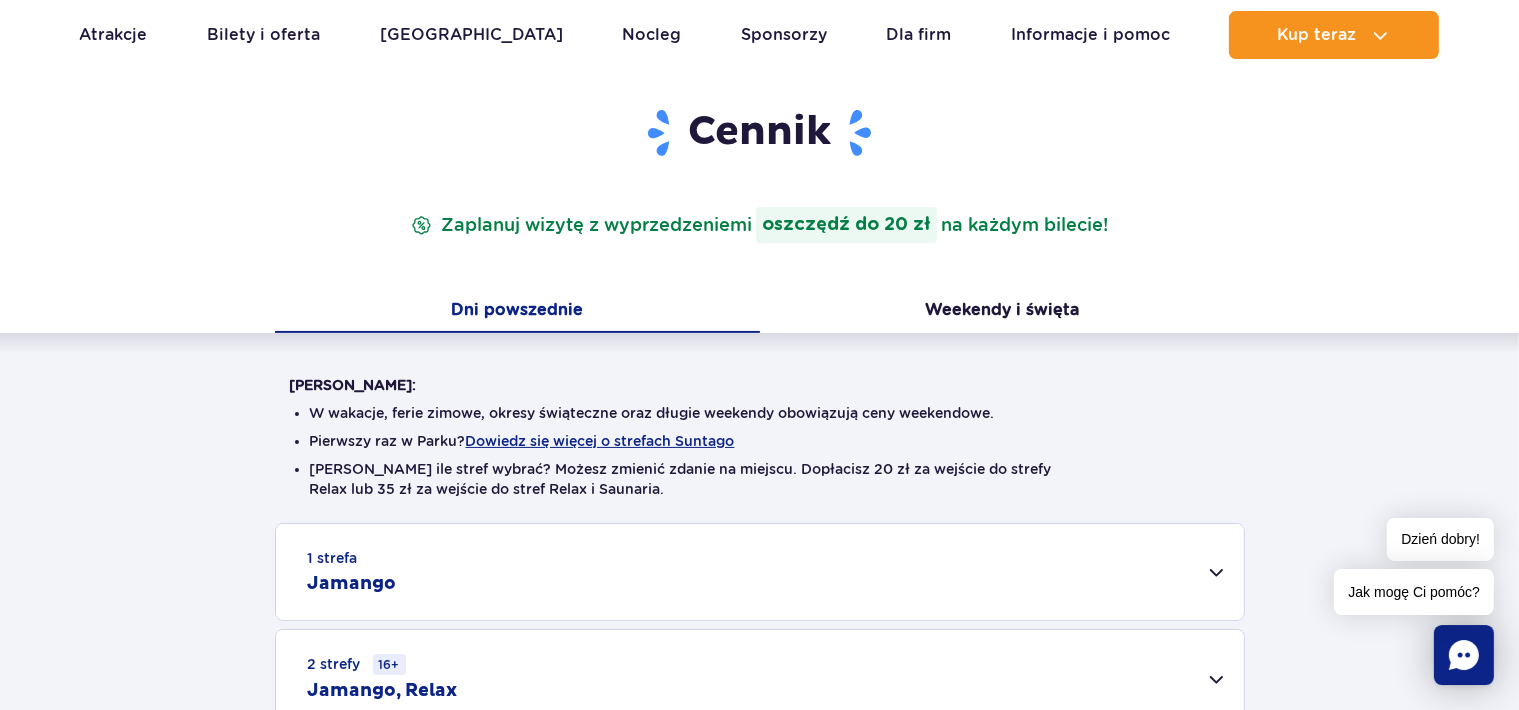 scroll, scrollTop: 211, scrollLeft: 0, axis: vertical 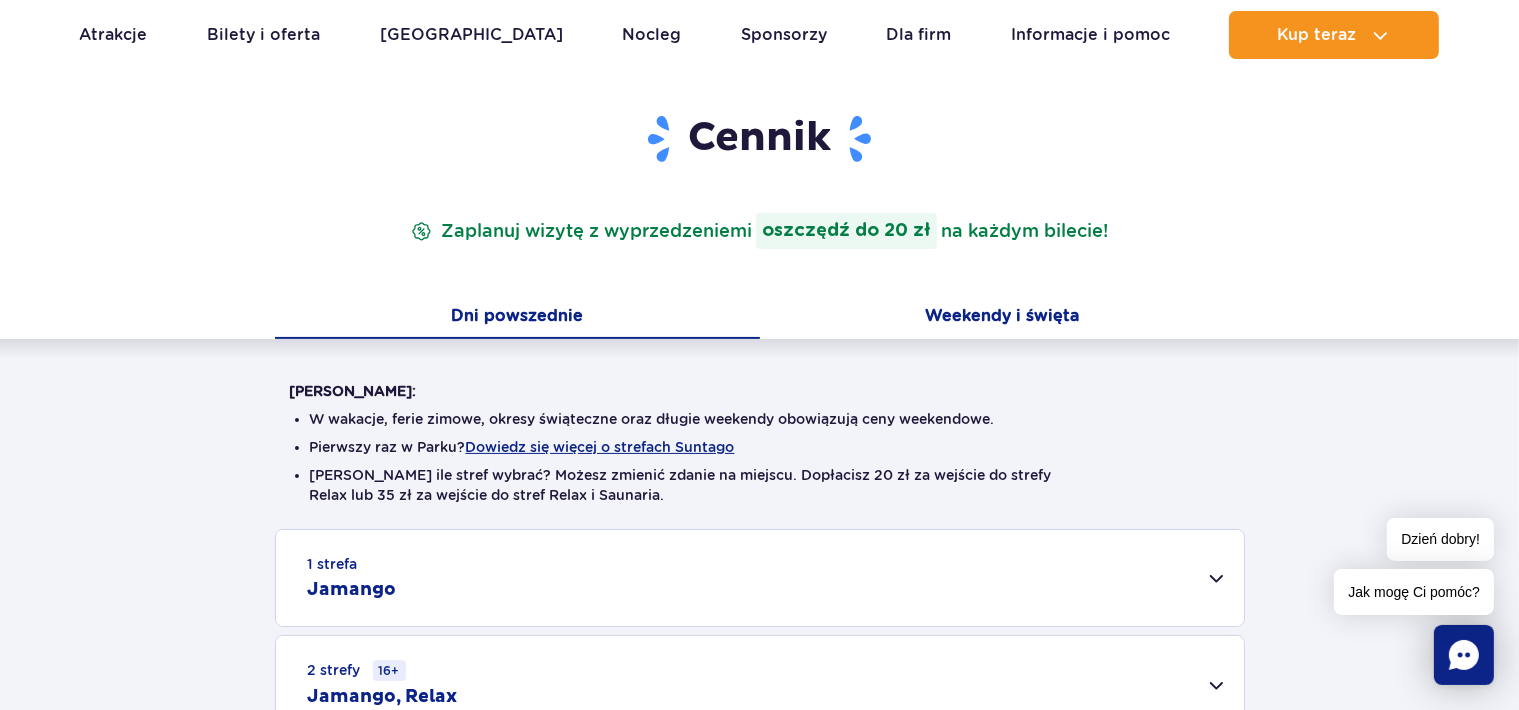 click on "Weekendy i święta" at bounding box center (1002, 318) 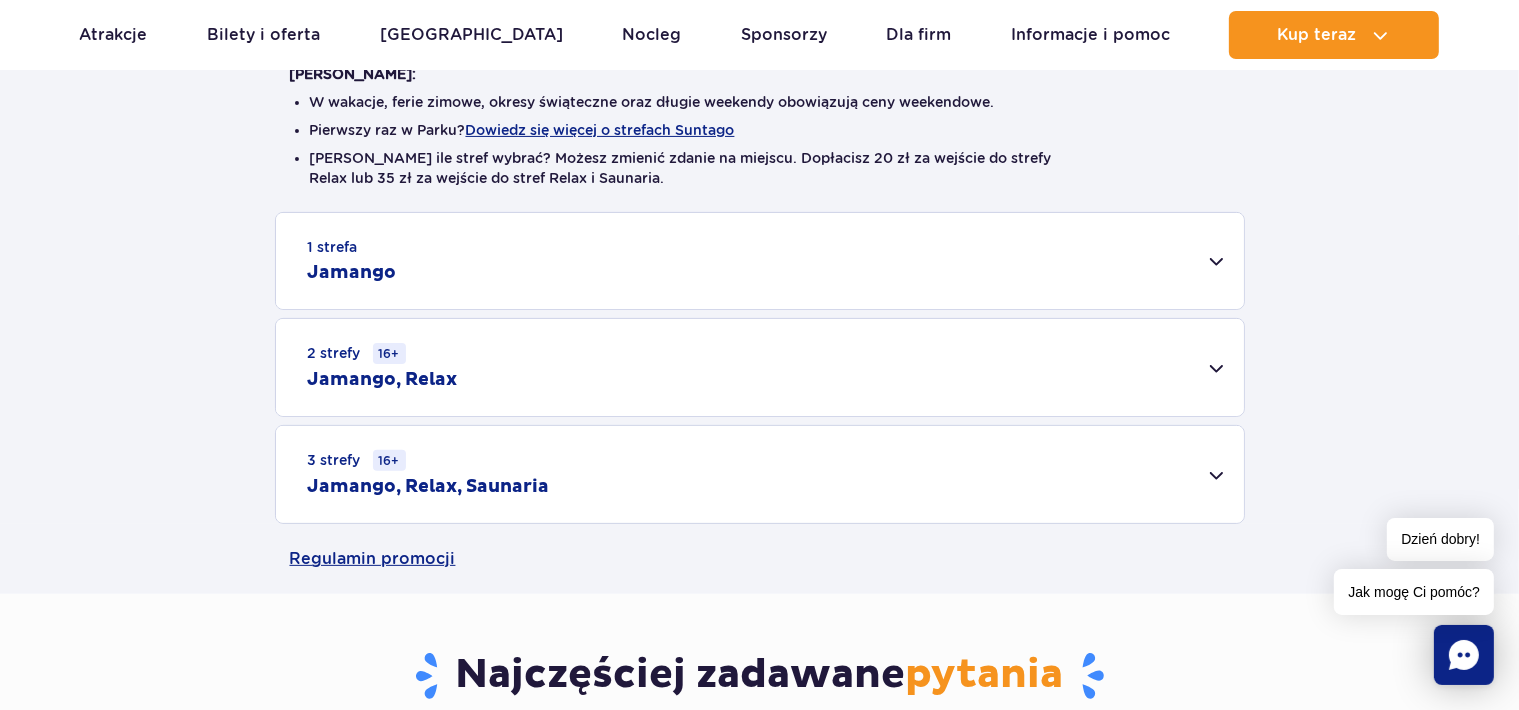 scroll, scrollTop: 422, scrollLeft: 0, axis: vertical 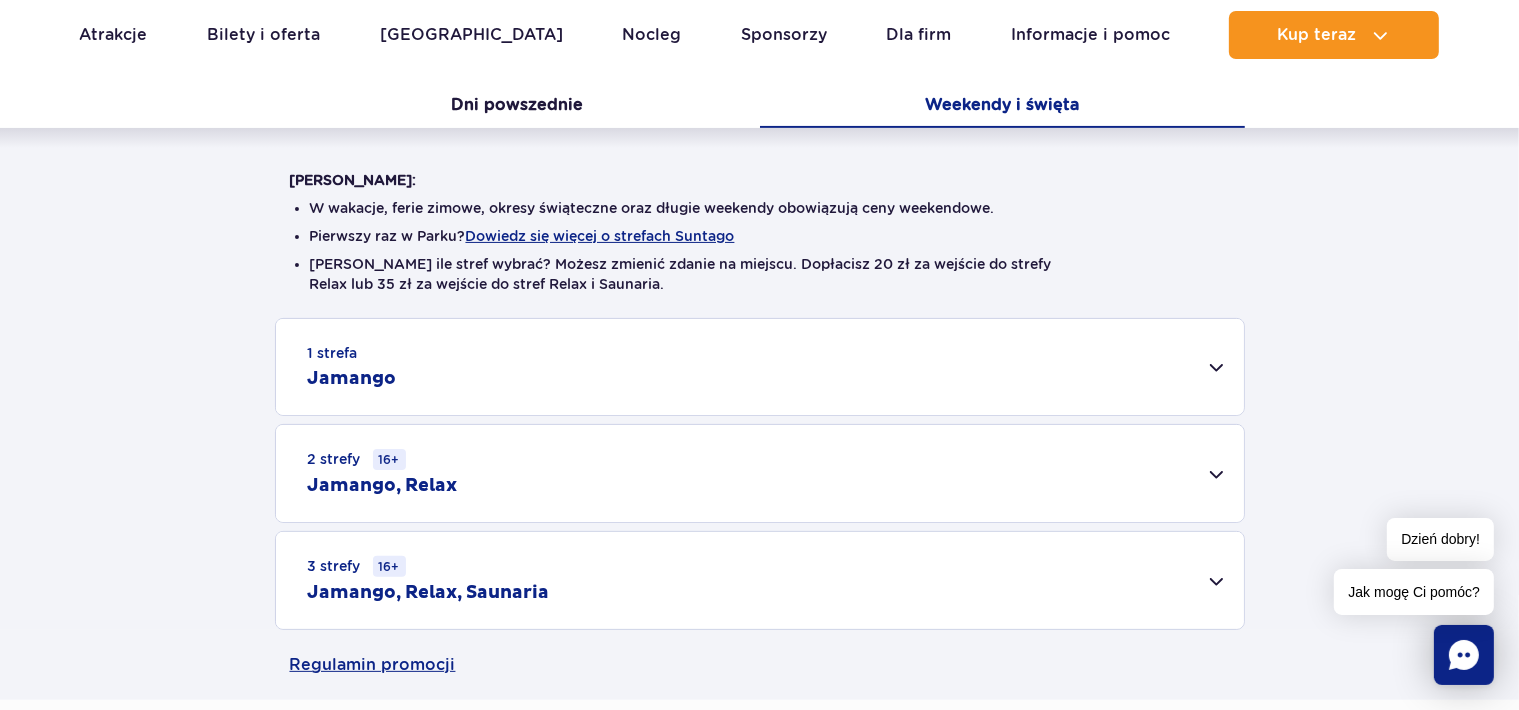 click on "2 strefy  16+
Jamango, Relax" at bounding box center (760, 473) 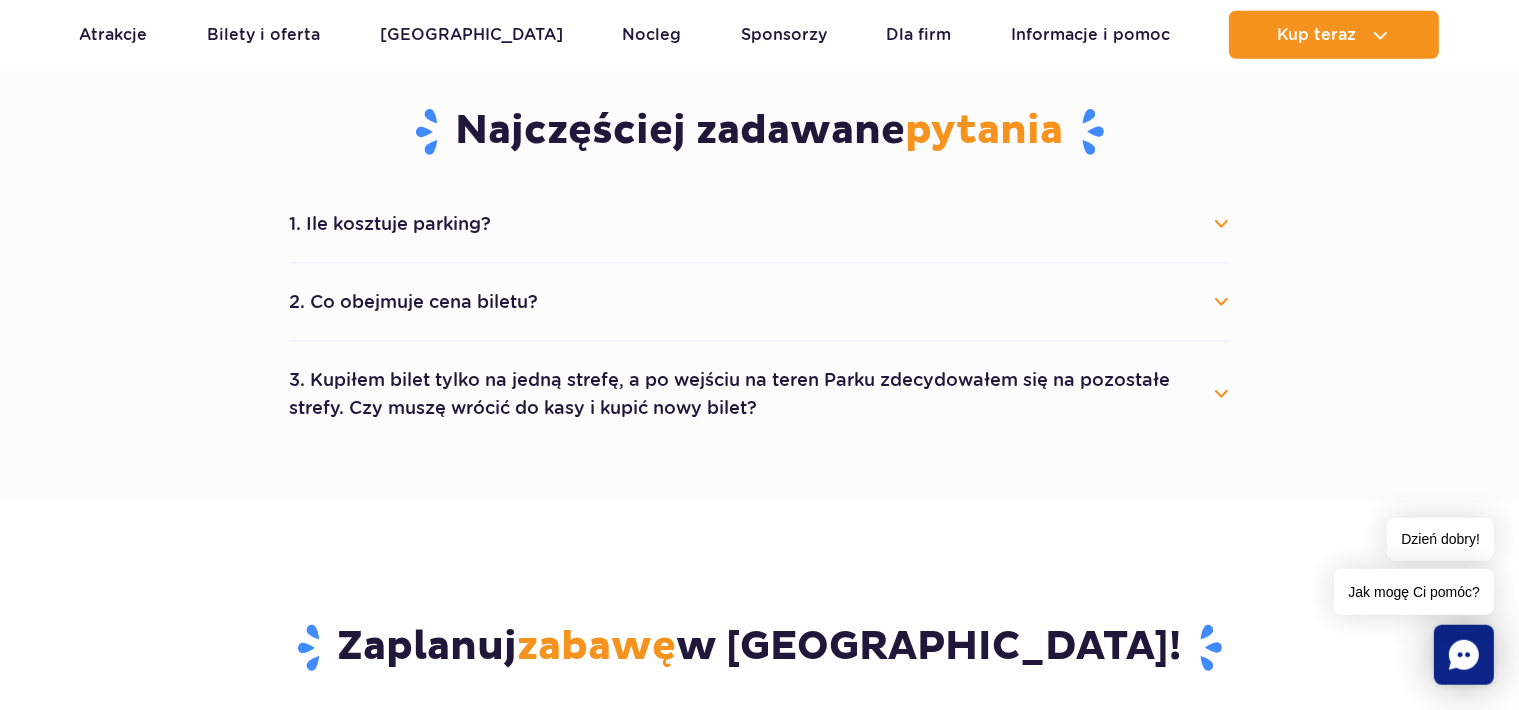 scroll, scrollTop: 1372, scrollLeft: 0, axis: vertical 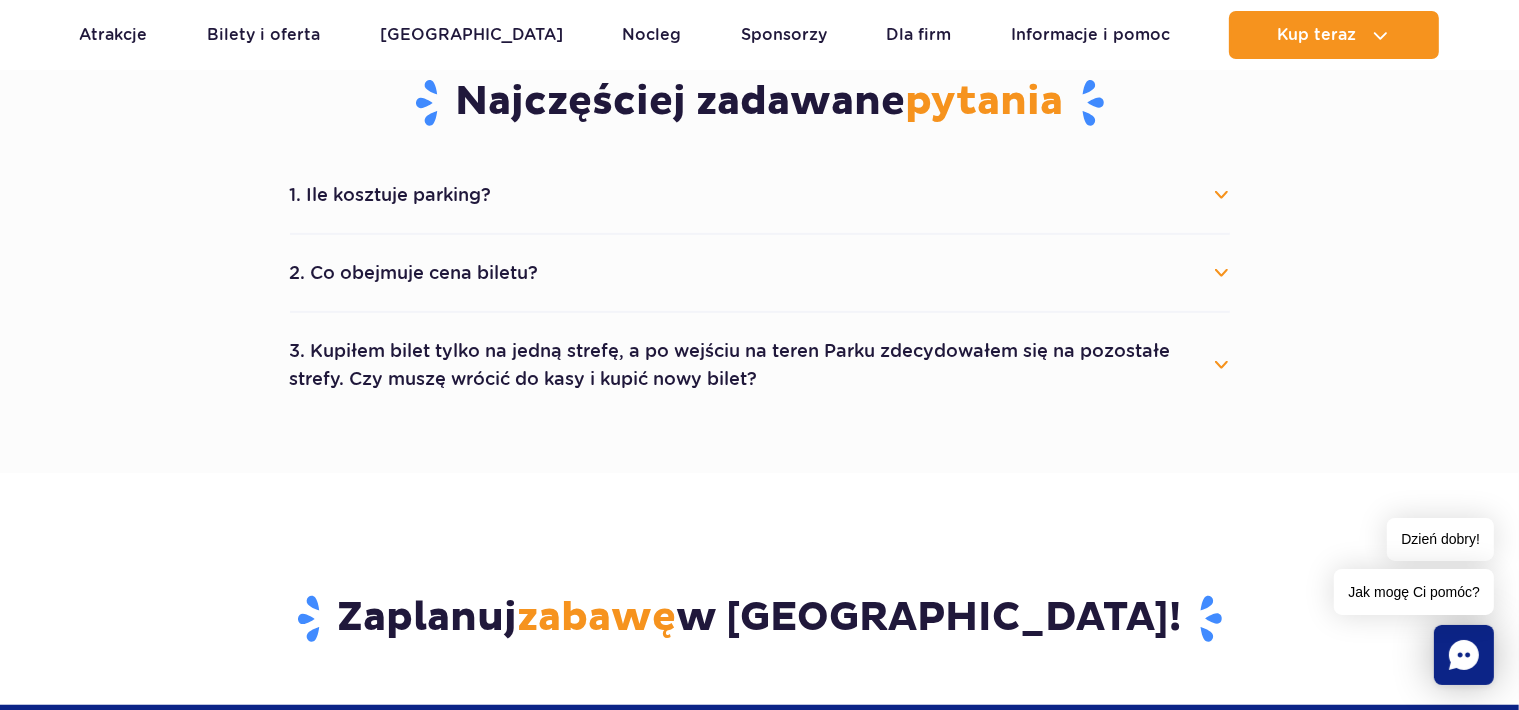 click on "1. Ile kosztuje parking?" at bounding box center [760, 195] 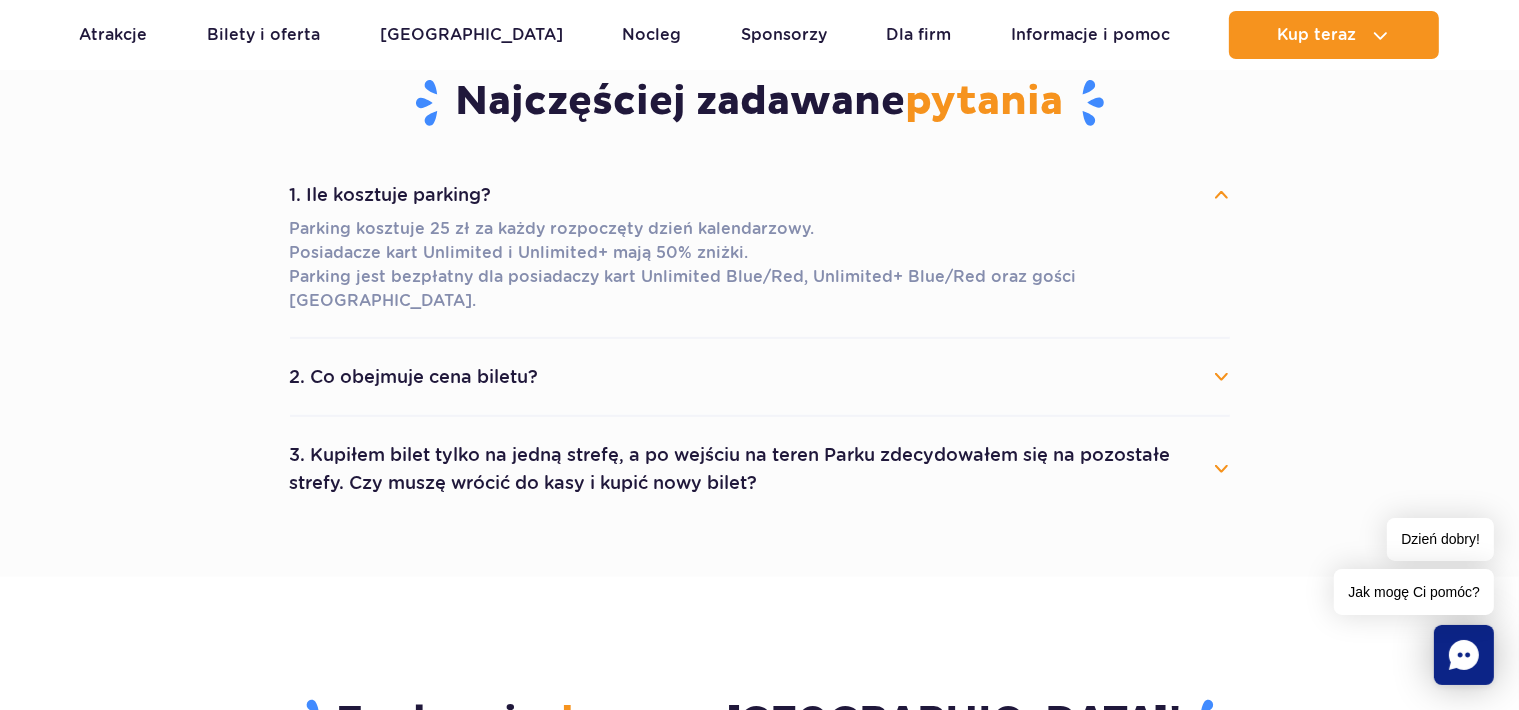 click on "2. Co obejmuje cena biletu?" at bounding box center (760, 377) 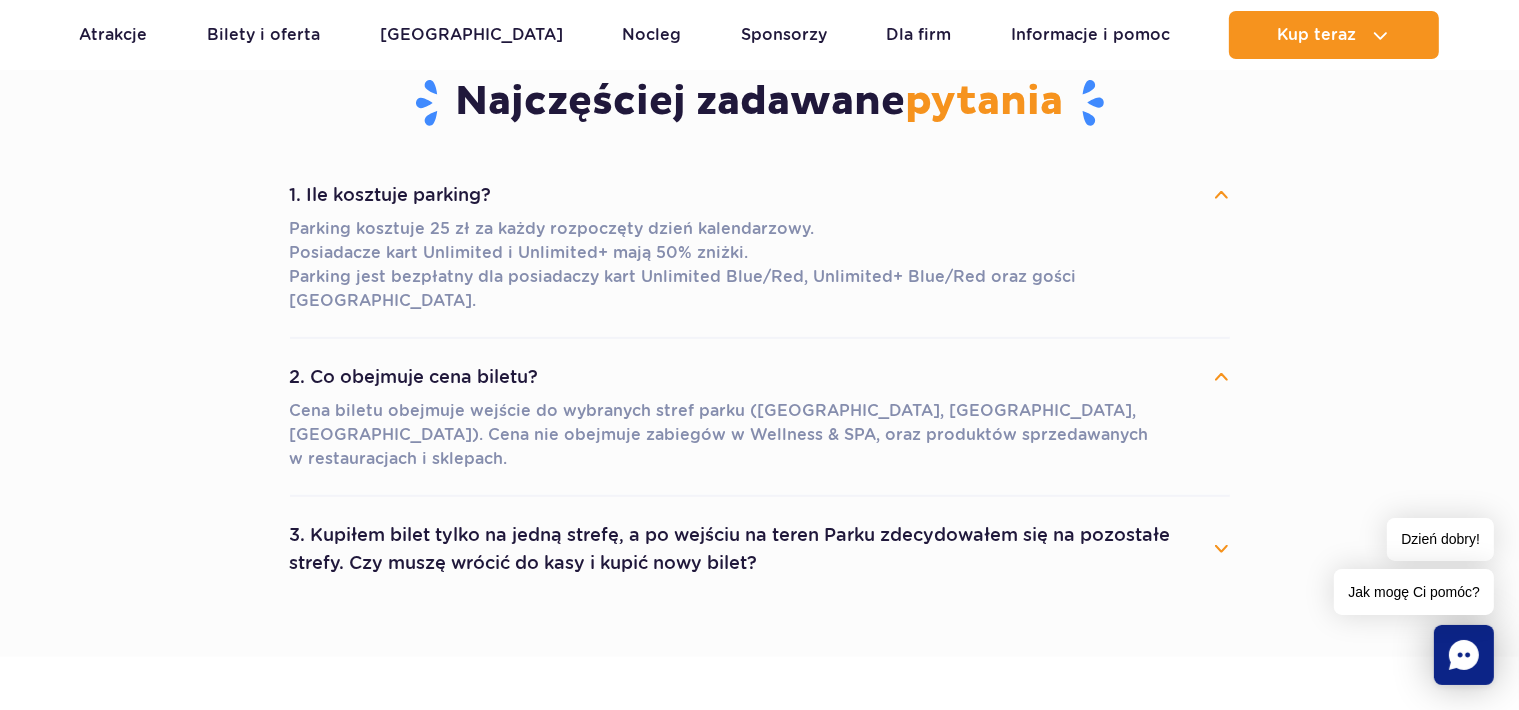 scroll, scrollTop: 1478, scrollLeft: 0, axis: vertical 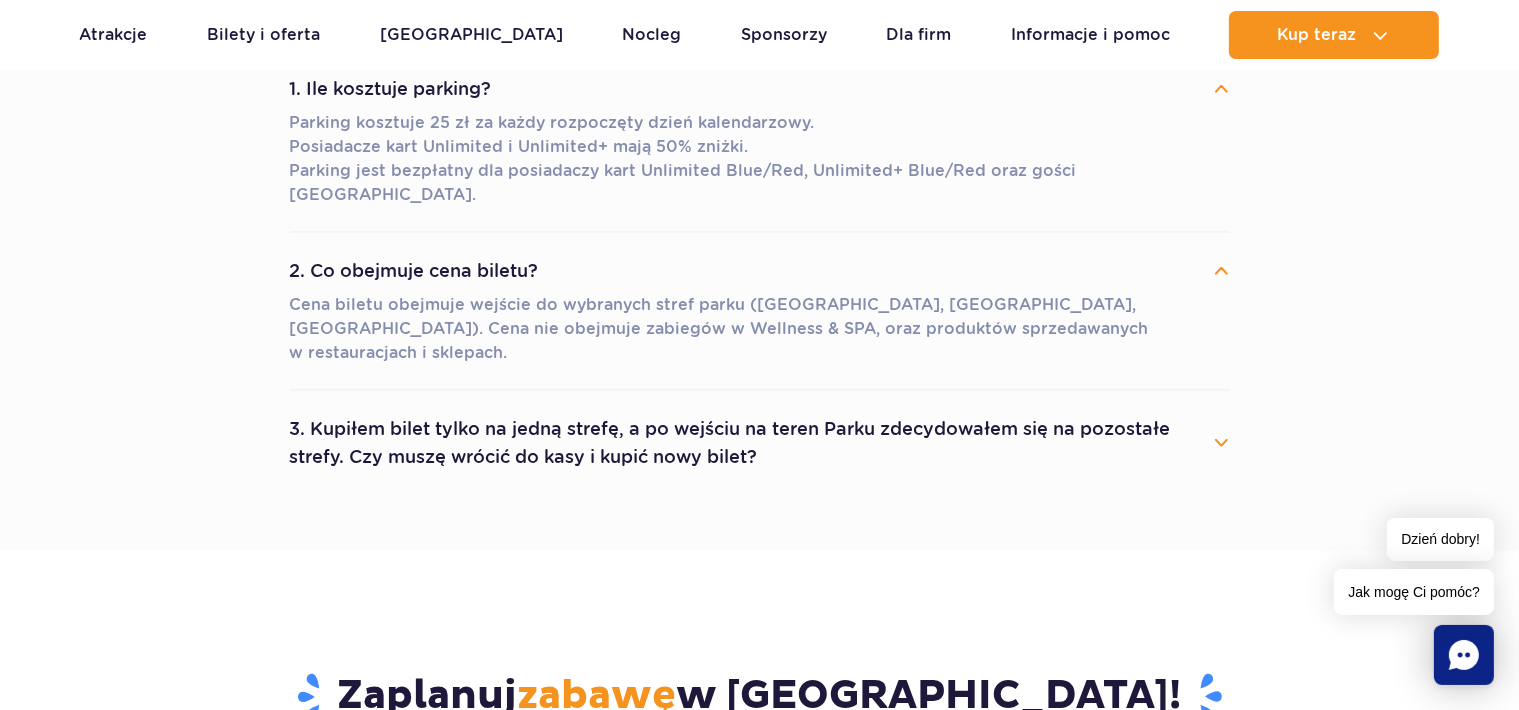 click on "3. Kupiłem bilet tylko na jedną strefę, a po wejściu na teren Parku zdecydowałem się na pozostałe strefy. Czy muszę wrócić do kasy i kupić nowy bilet?" at bounding box center [760, 443] 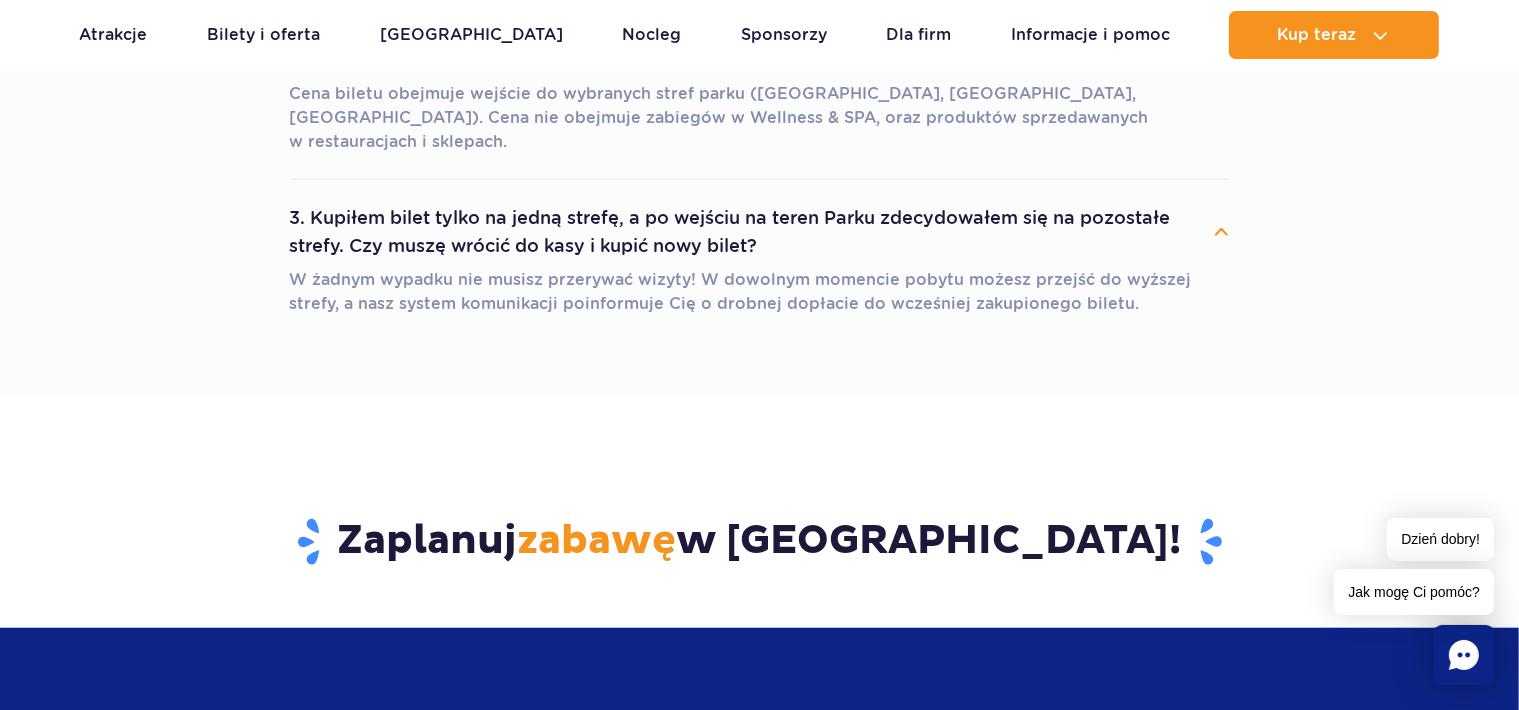 scroll, scrollTop: 1795, scrollLeft: 0, axis: vertical 